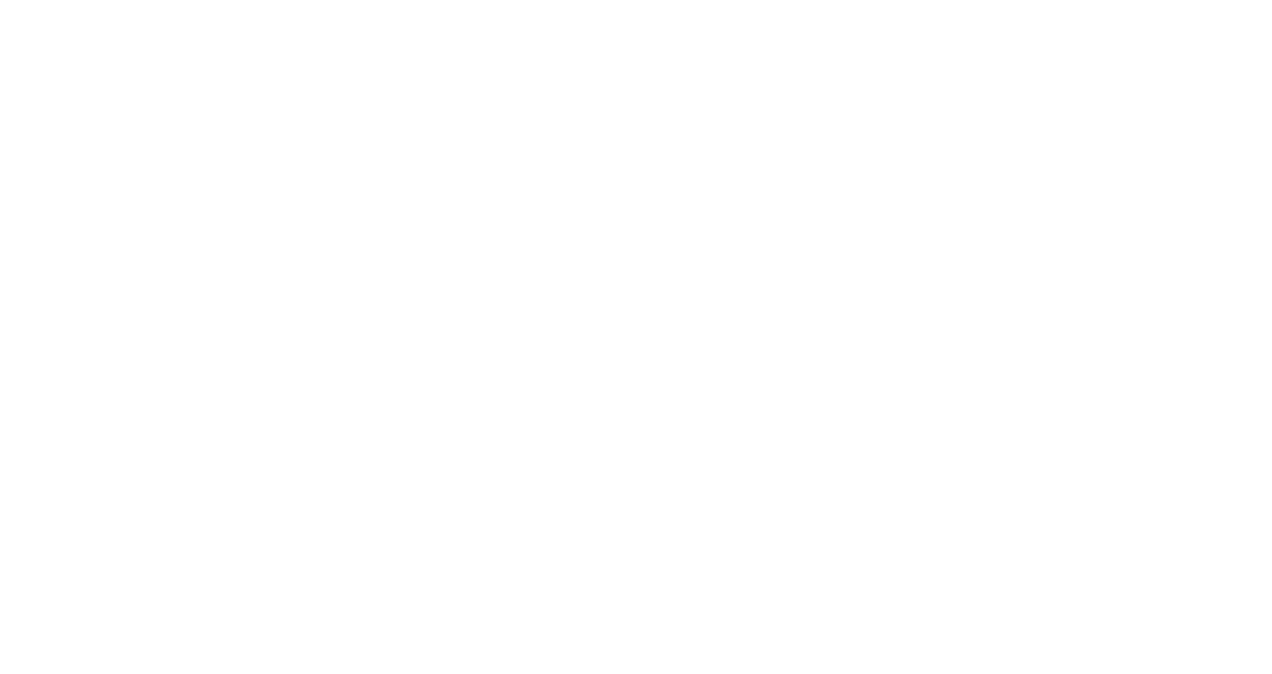 scroll, scrollTop: 0, scrollLeft: 0, axis: both 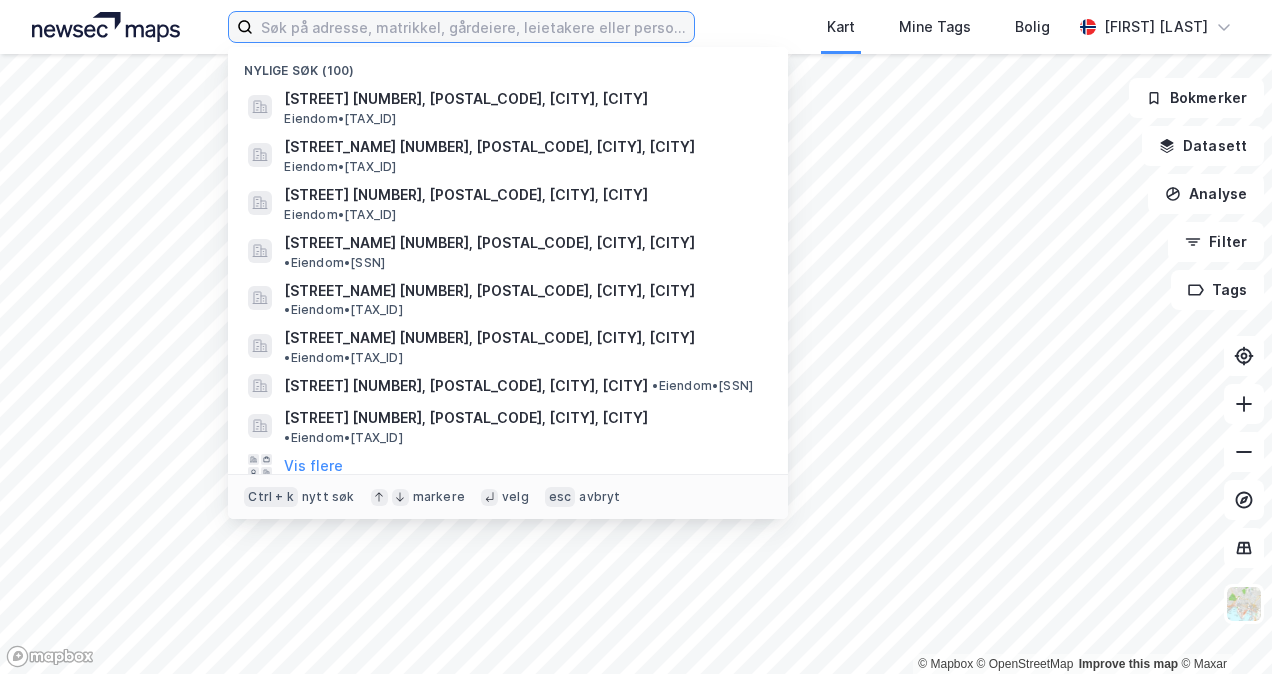 click at bounding box center [473, 27] 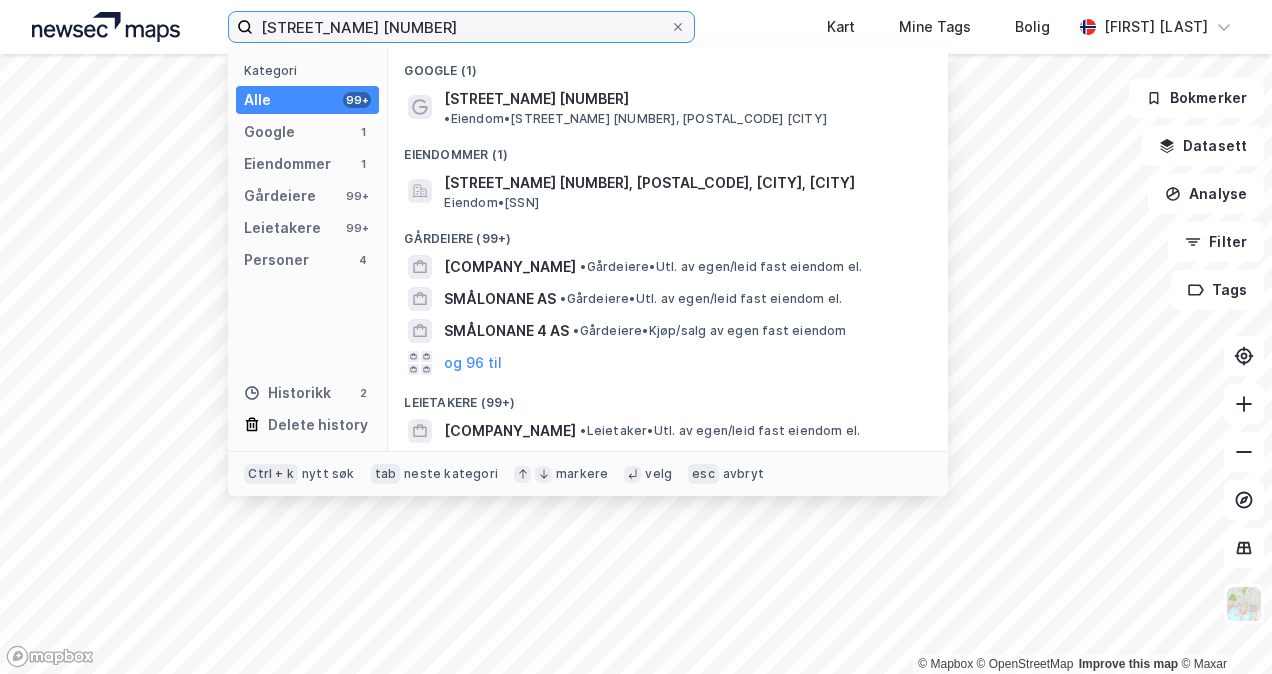 type on "[STREET_NAME] [NUMBER]" 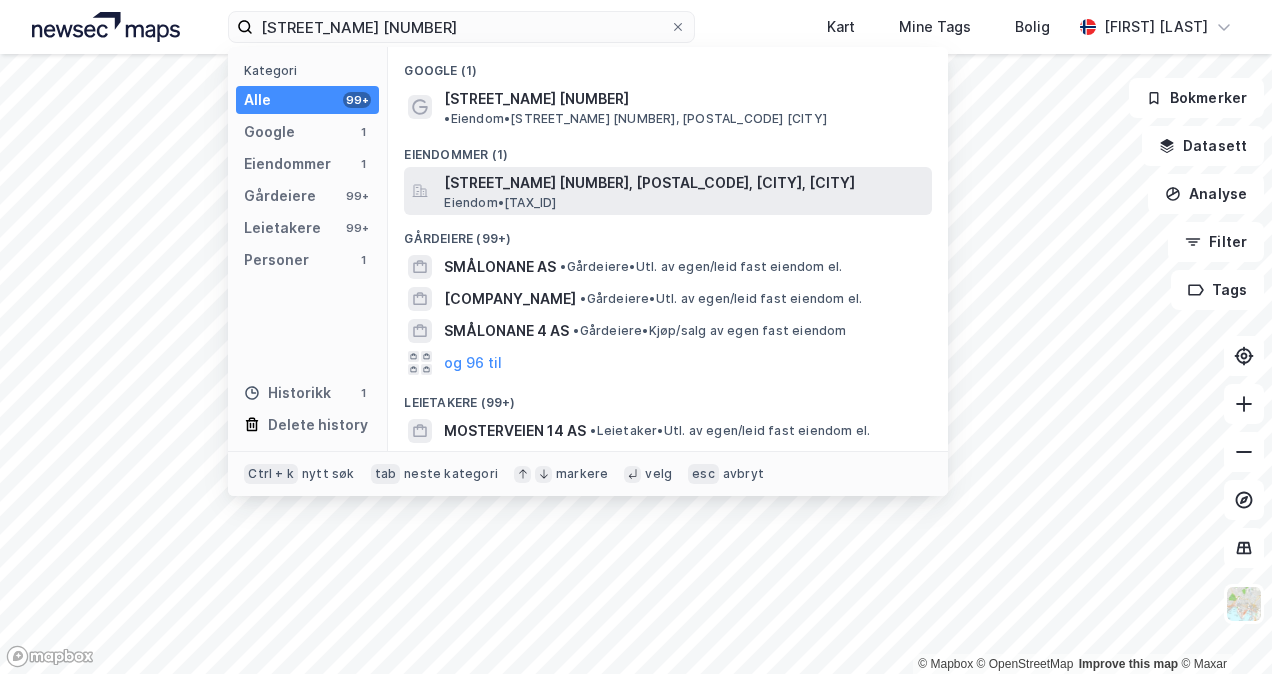 click on "[STREET_NAME] [NUMBER], [POSTAL_CODE], [CITY], [CITY]" at bounding box center [684, 183] 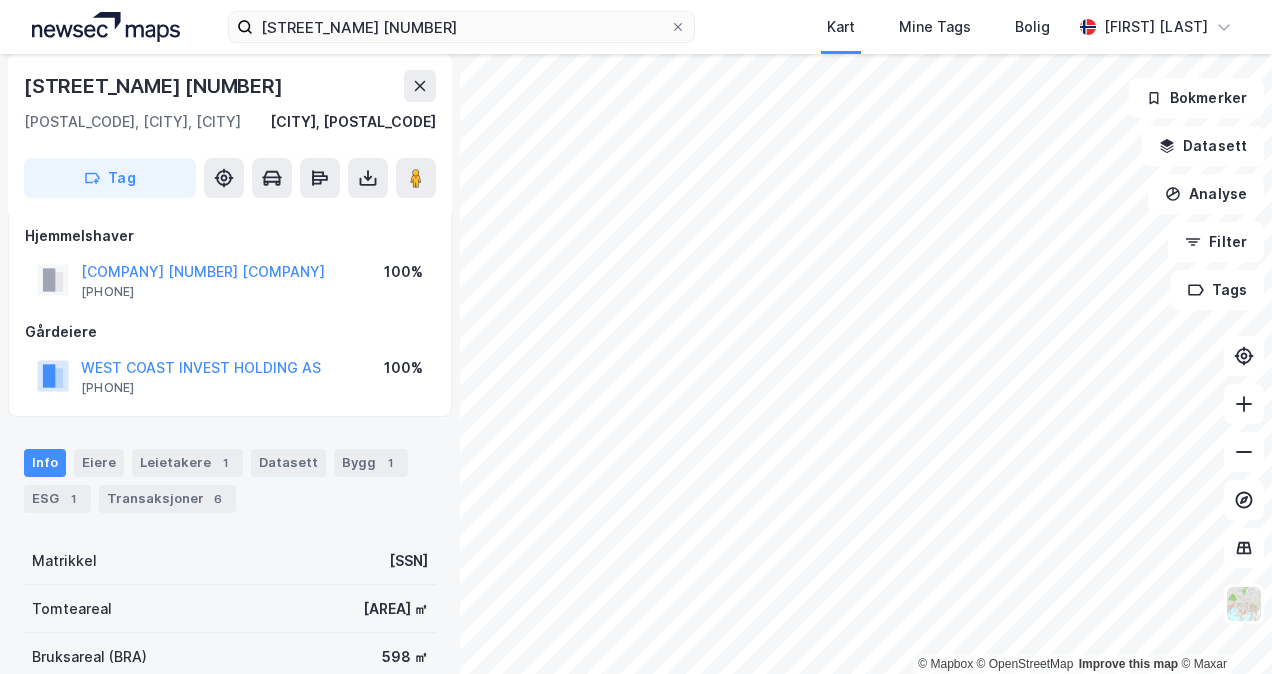 scroll, scrollTop: 0, scrollLeft: 0, axis: both 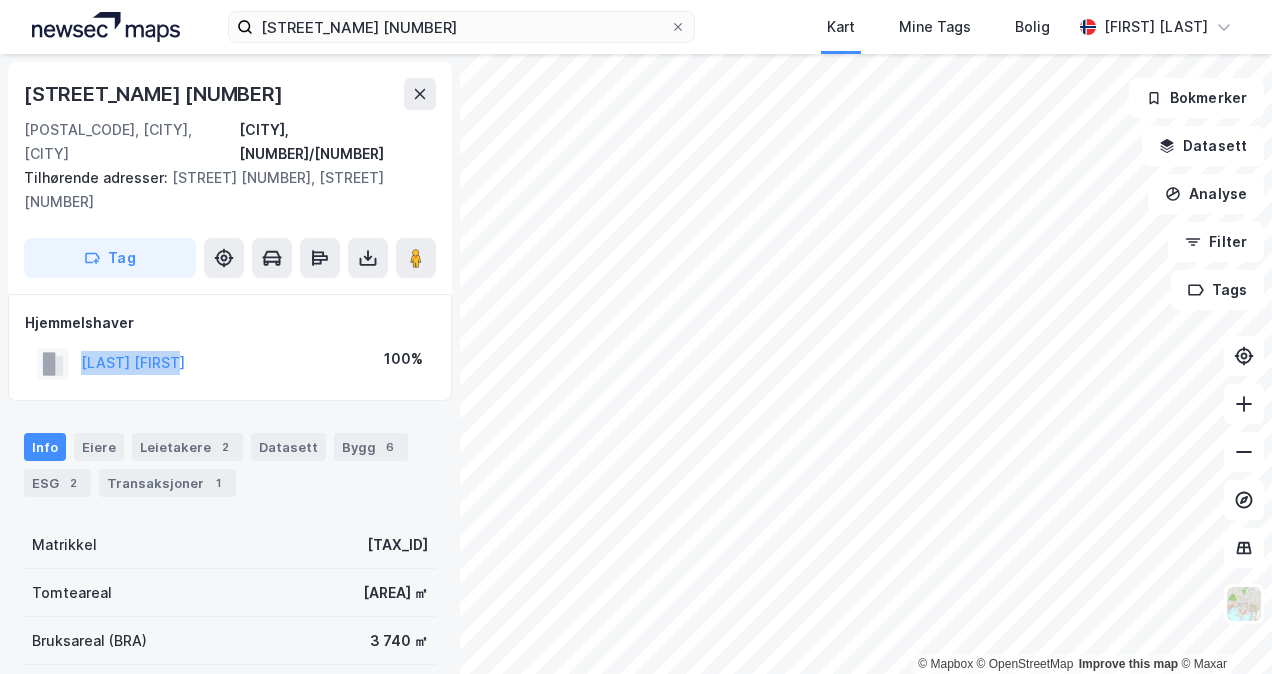 drag, startPoint x: 264, startPoint y: 318, endPoint x: 81, endPoint y: 324, distance: 183.09833 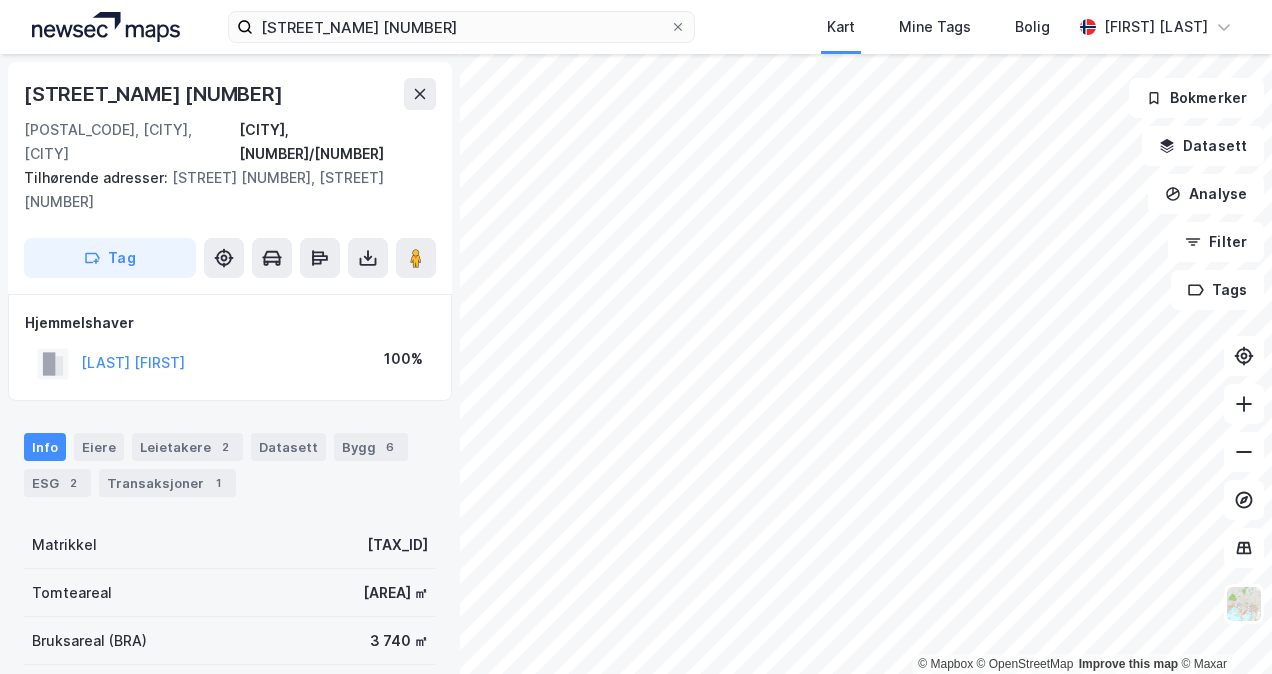 click on "Tilhørende adresser: Smålonane [NUMBER], Søre Straume [NUMBER] Tag Hjemmelshaver [LAST] [FIRST] [PERCENTAGE]% Info Eiere Leietakere [NUMBER] Datasett Bygg [NUMBER] ESG [NUMBER] Transaksjoner [NUMBER] Matrikkel [TAX_ID] Tomteareal [AREA] ㎡ Bruksareal (BRA) [AREA] ㎡ Eiendomstype Industri, Logistikk Antall leietakere [NUMBER] Punktleie Nei Festegrunn Nei Tinglyst Ja Arealplaner Kommunekart Miljøstatus" at bounding box center [230, 364] 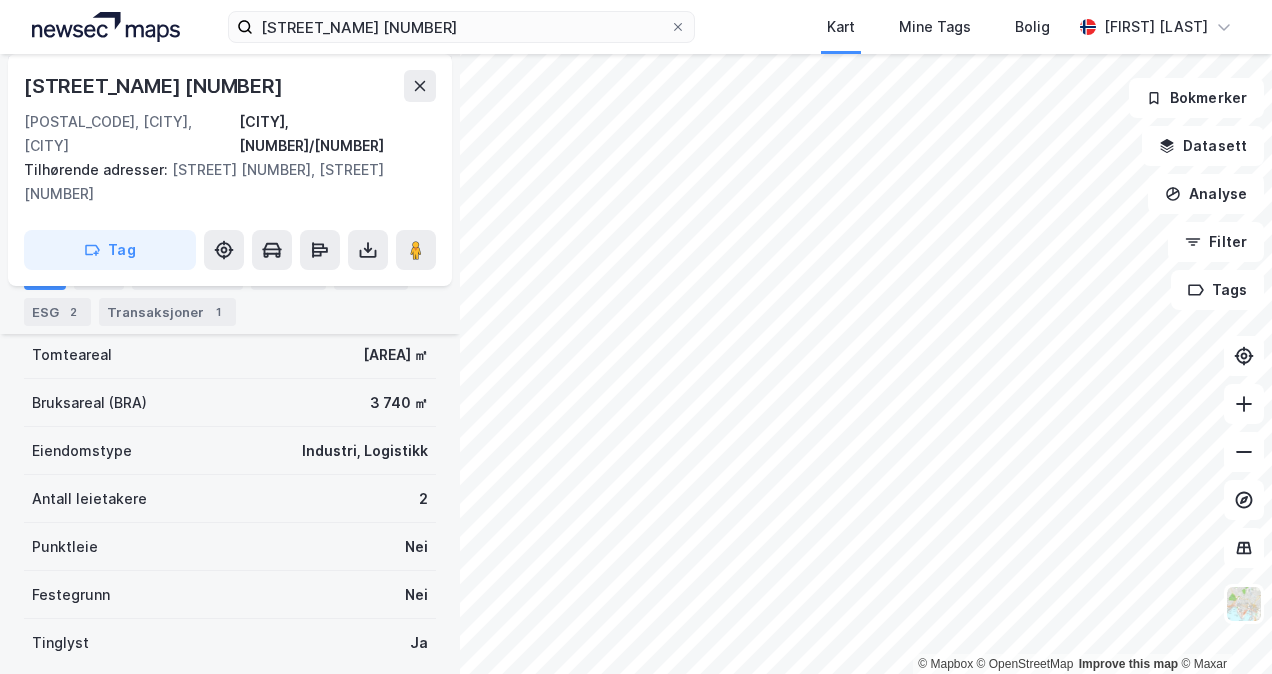 scroll, scrollTop: 0, scrollLeft: 0, axis: both 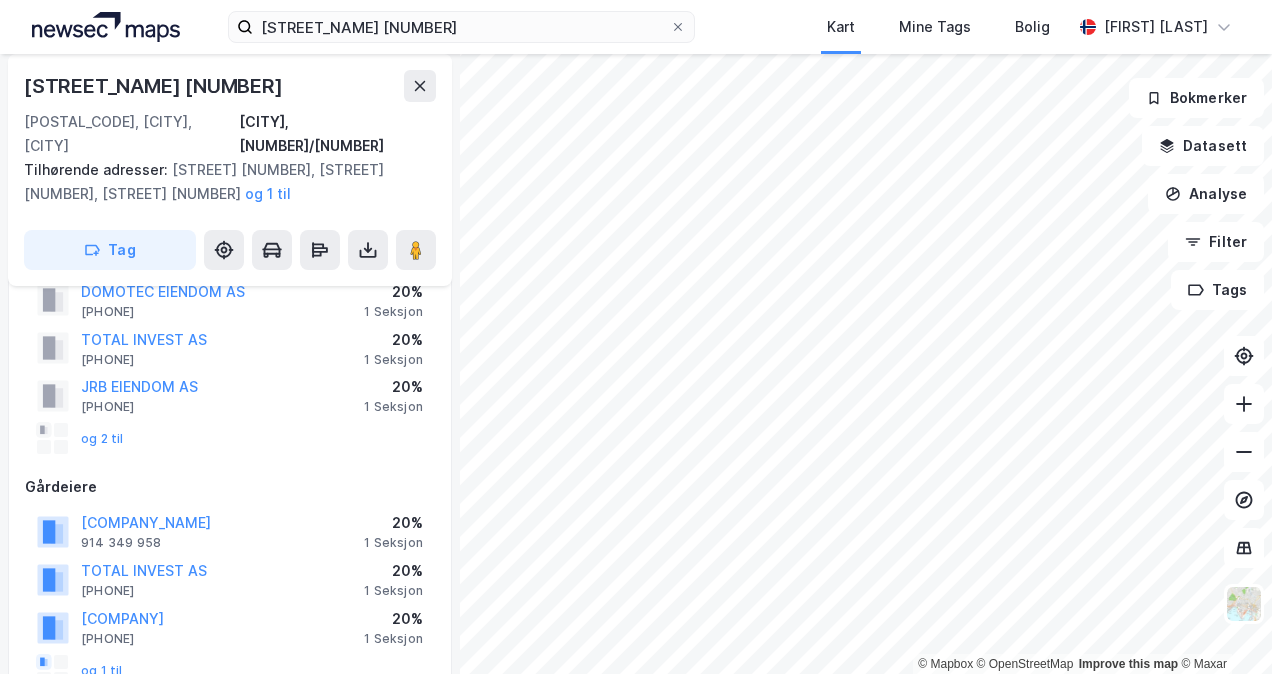 click on "Tilhørende adresser: Trollhaugmyra [NUMBER], Trollhaugmyra [NUMBER], Trollhaugmyra [NUMBER] og [NUMBER] til Tag Hjemmelshaver [COMPANY_NAME] [PHONE] [PERCENTAGE]% [NUMBER] Seksjon [COMPANY_NAME] [PHONE] [PERCENTAGE]% [NUMBER] Seksjon [COMPANY_NAME] [PHONE] [PERCENTAGE]% [NUMBER] Seksjon og [NUMBER] til Gårdeiere [COMPANY_NAME] [PHONE] [PERCENTAGE]% [NUMBER] Seksjon [COMPANY_NAME] [PHONE] [PERCENTAGE]% [NUMBER] Seksjon [COMPANY_NAME] [PHONE] [PERCENTAGE]% [NUMBER] Seksjon og [NUMBER] til Info Eiere Leietakere [NUMBER] Datasett Bygg [NUMBER] ESG Transaksjoner [NUMBER] Matrikkel [TAX_ID] Tomteareal [AREA] ㎡ Bruksareal (BRA) [AREA] ㎡ Eiendomstype Industri Antall leietakere [NUMBER] Punktleie Nei Festegrunn Nei Tinglyst Ja Arealplaner Kommunekart Miljøstatus Delt eieskap Eiendommen er eid av flere gårdeiere Seksjonert Eiendommen er delt i flere seksjoner Bokmerker Datasett Analyse Filter Tags" at bounding box center (636, 337) 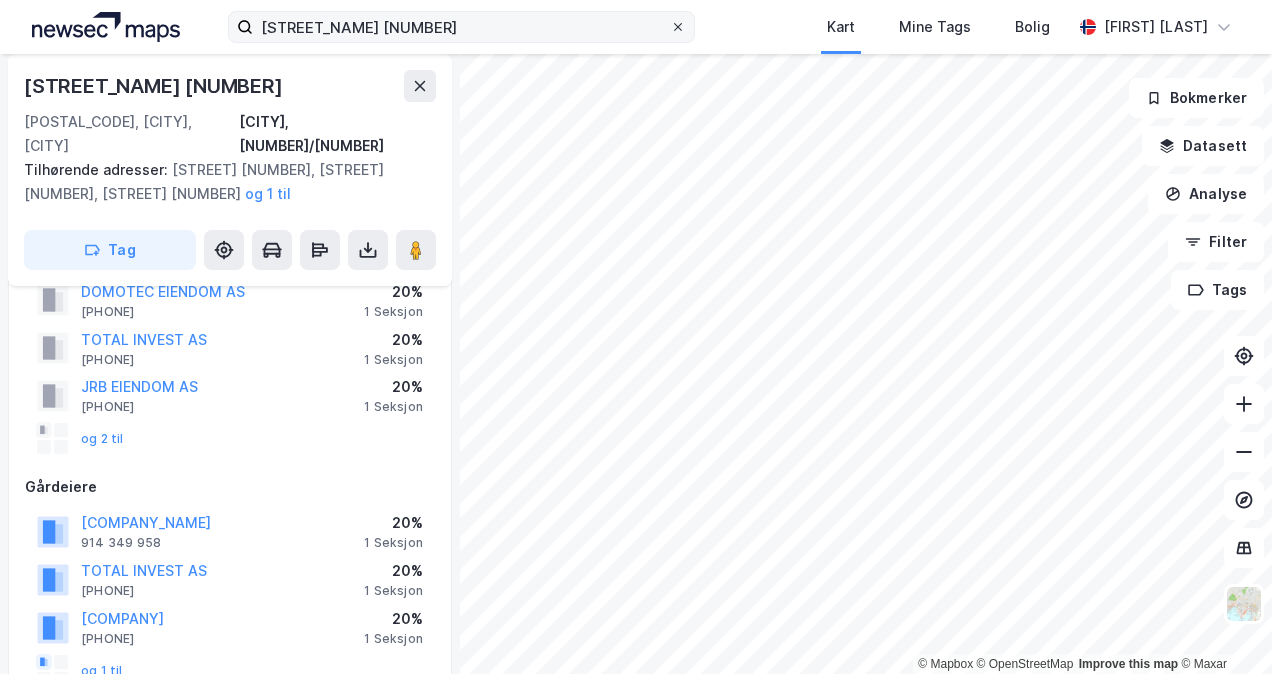 click 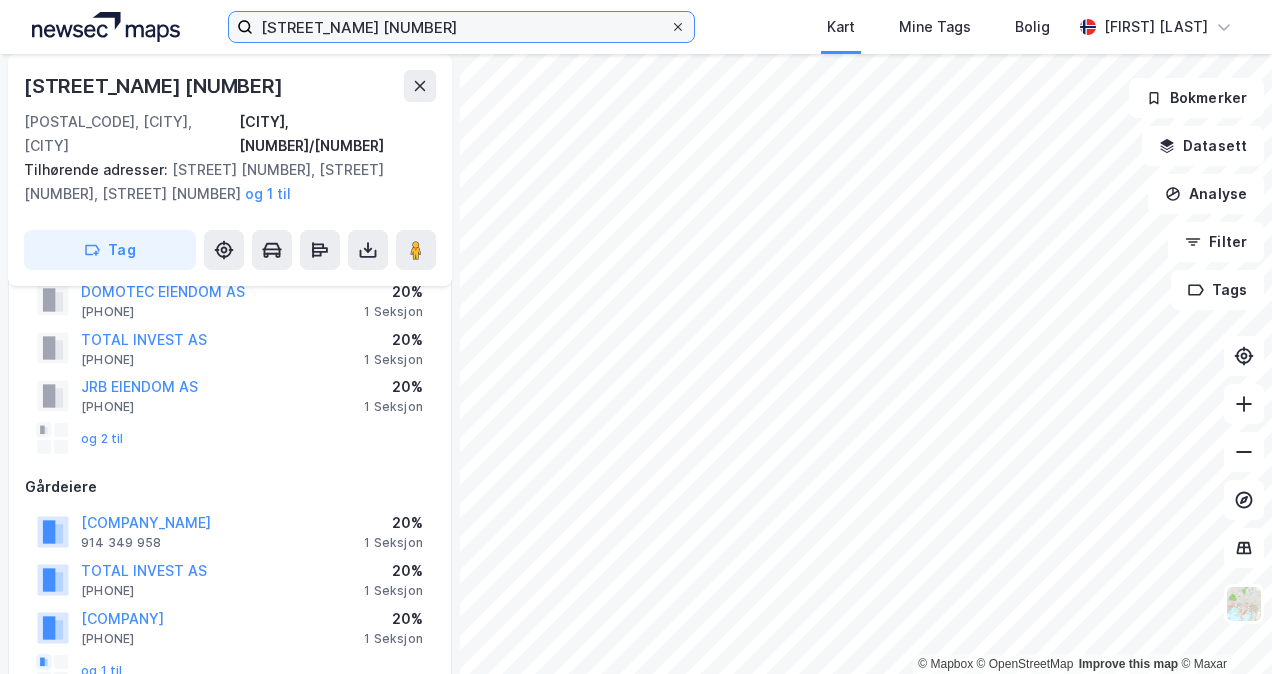 click on "[STREET_NAME] [NUMBER]" at bounding box center (461, 27) 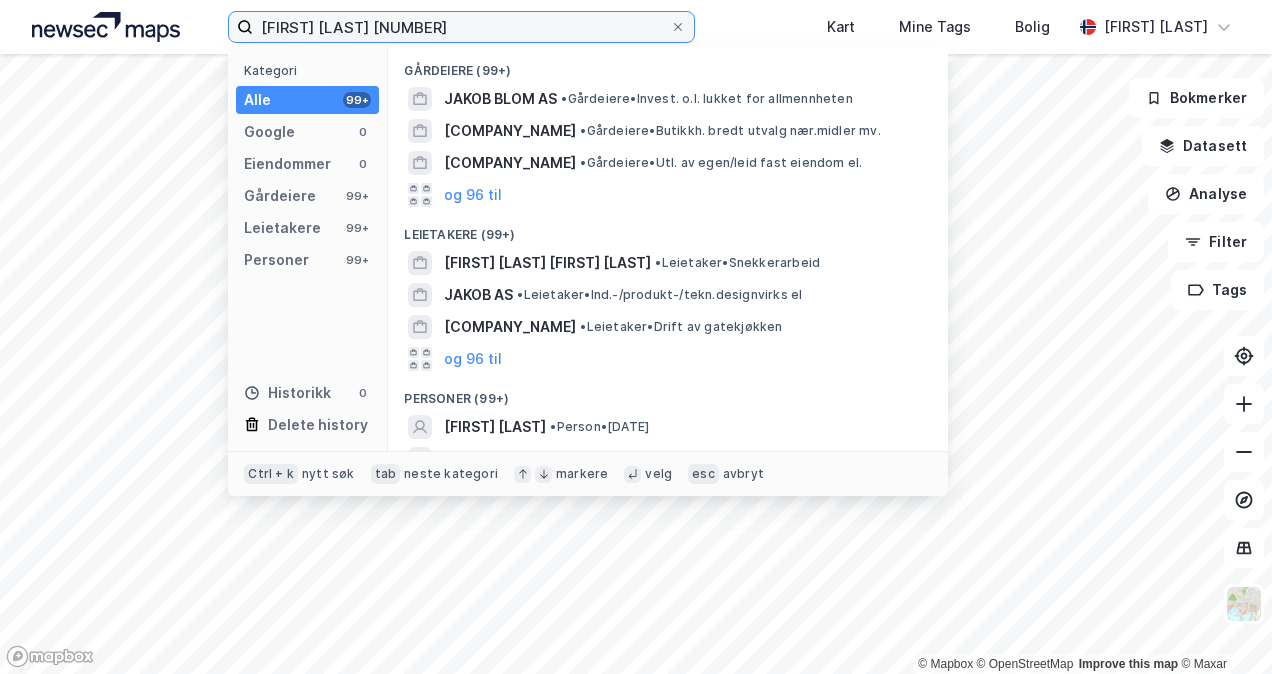 click on "[FIRST] [LAST] [NUMBER]" at bounding box center (461, 27) 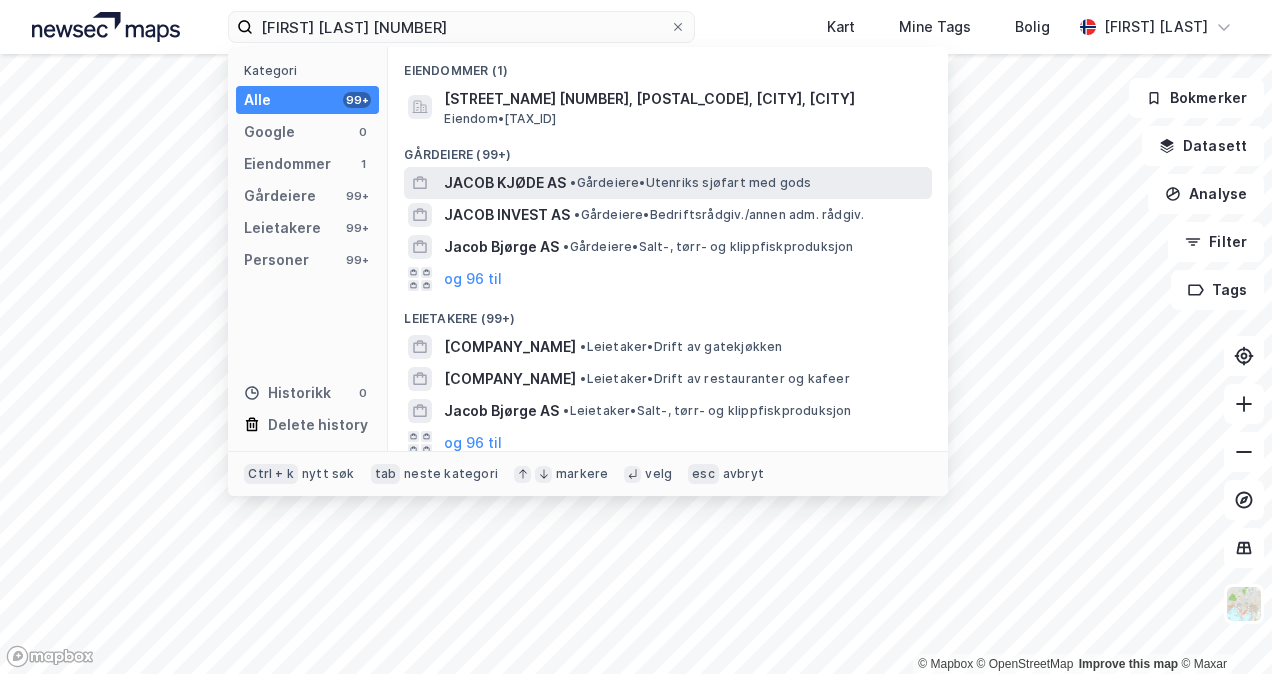 click on "JACOB KJØDE AS" at bounding box center (505, 183) 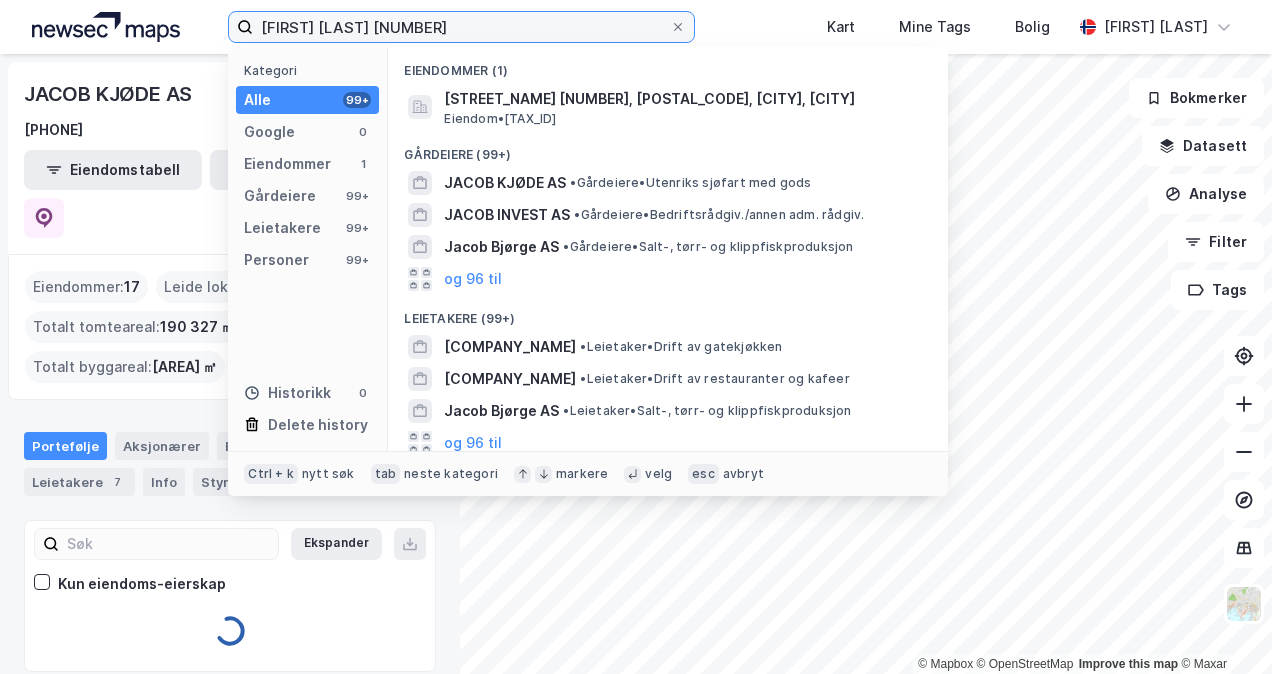click on "[FIRST] [LAST] [NUMBER]" at bounding box center [461, 27] 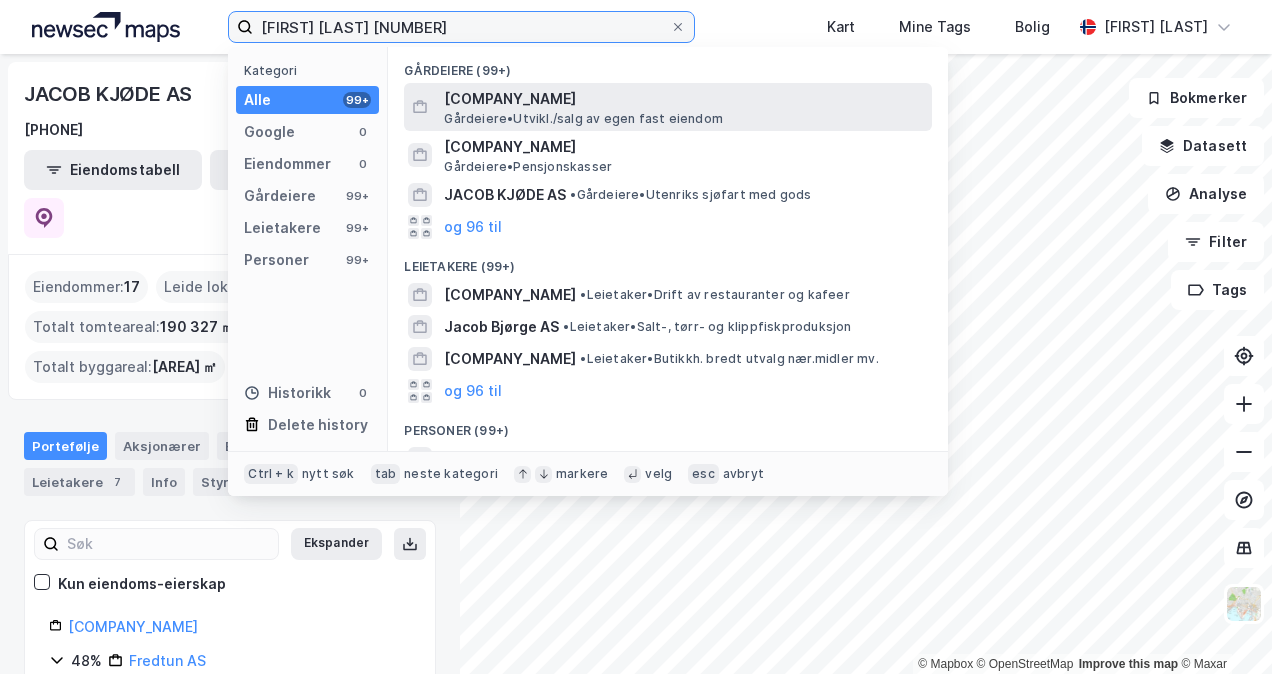 type on "[FIRST] [LAST] [NUMBER]" 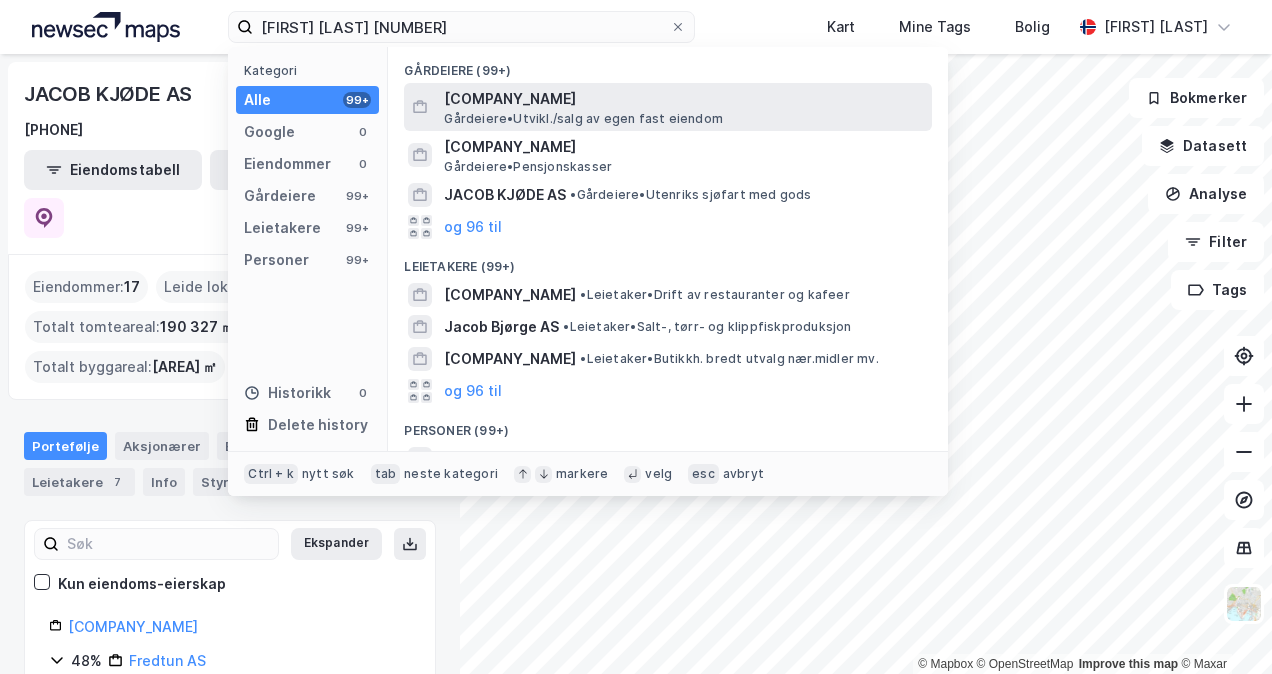 click on "[COMPANY_NAME]" at bounding box center [684, 99] 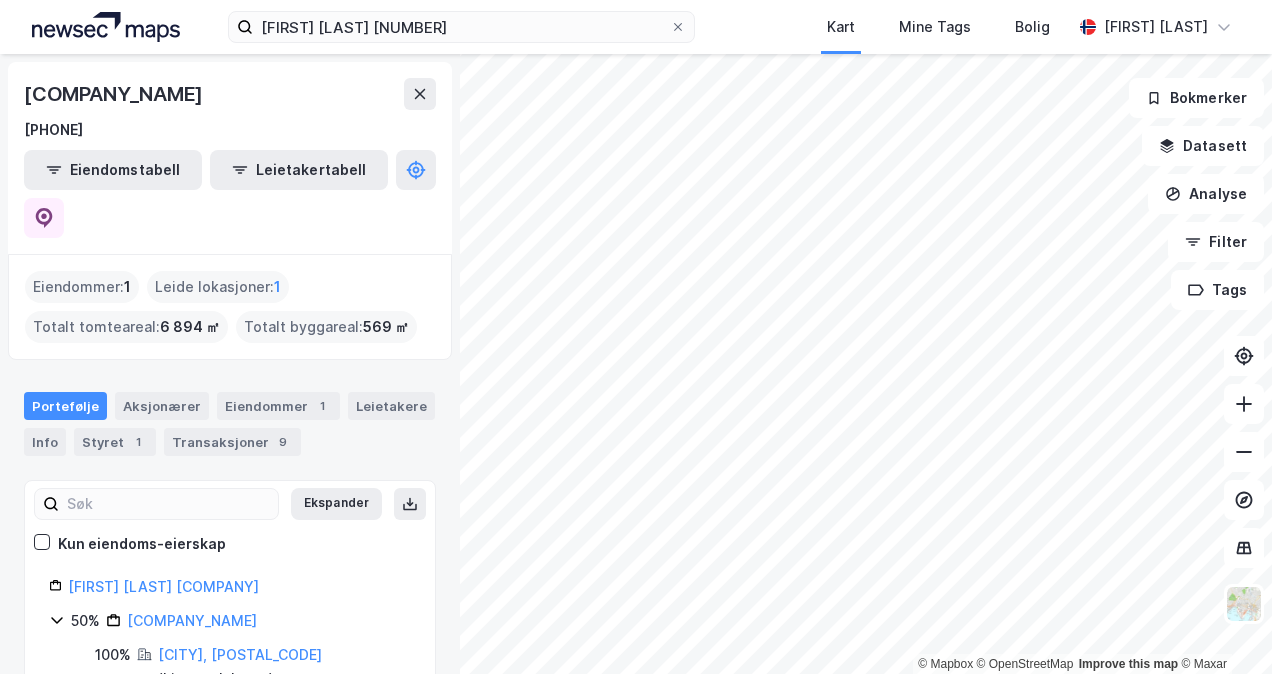 drag, startPoint x: 329, startPoint y: 98, endPoint x: 20, endPoint y: 100, distance: 309.00647 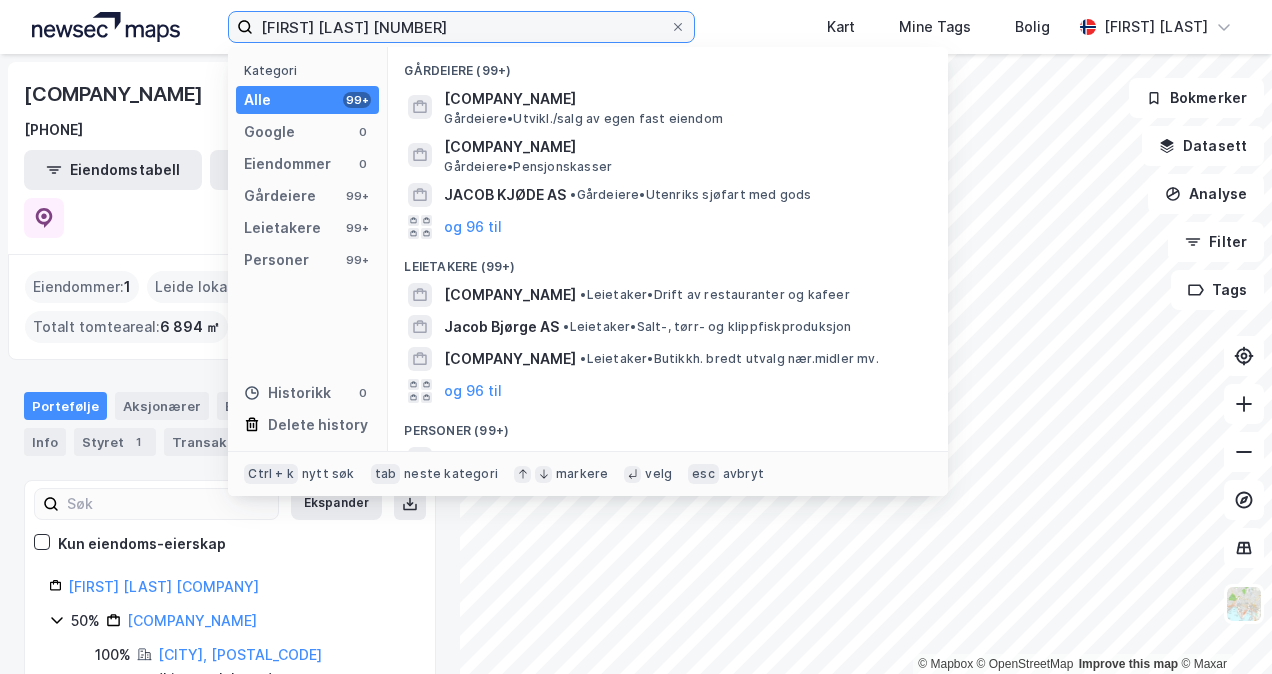 drag, startPoint x: 400, startPoint y: 24, endPoint x: 172, endPoint y: 38, distance: 228.42941 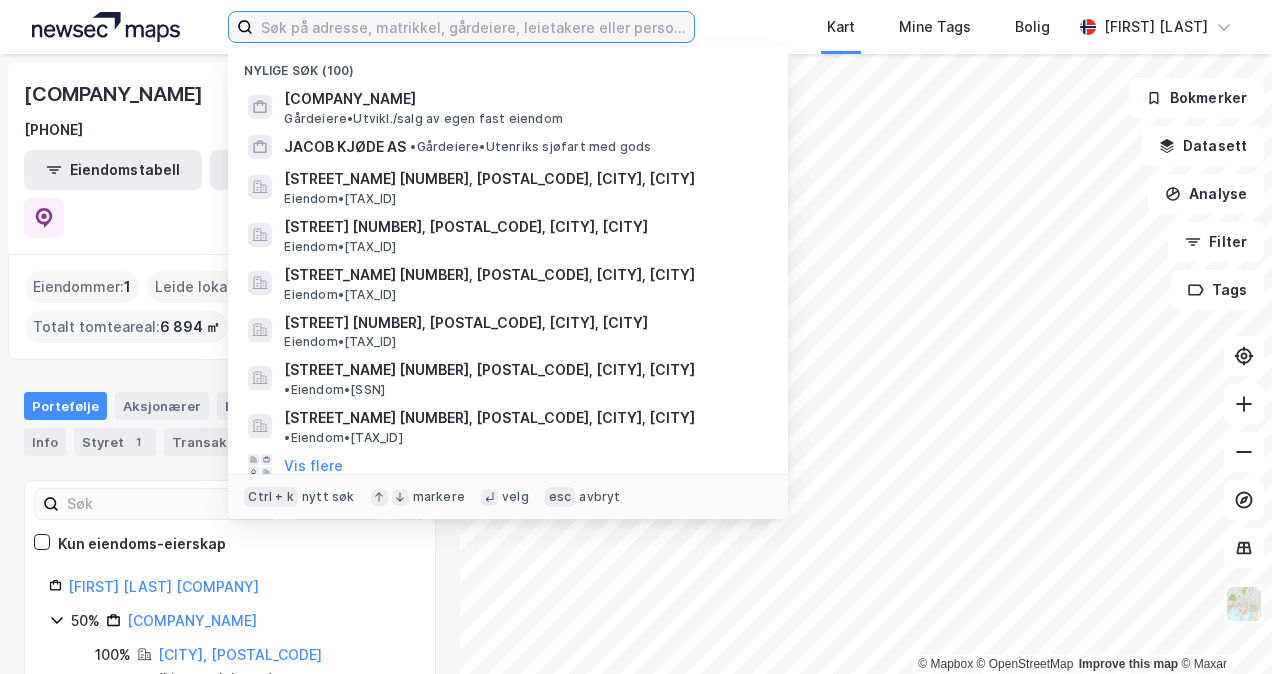 paste on "[COMPANY_NAME]" 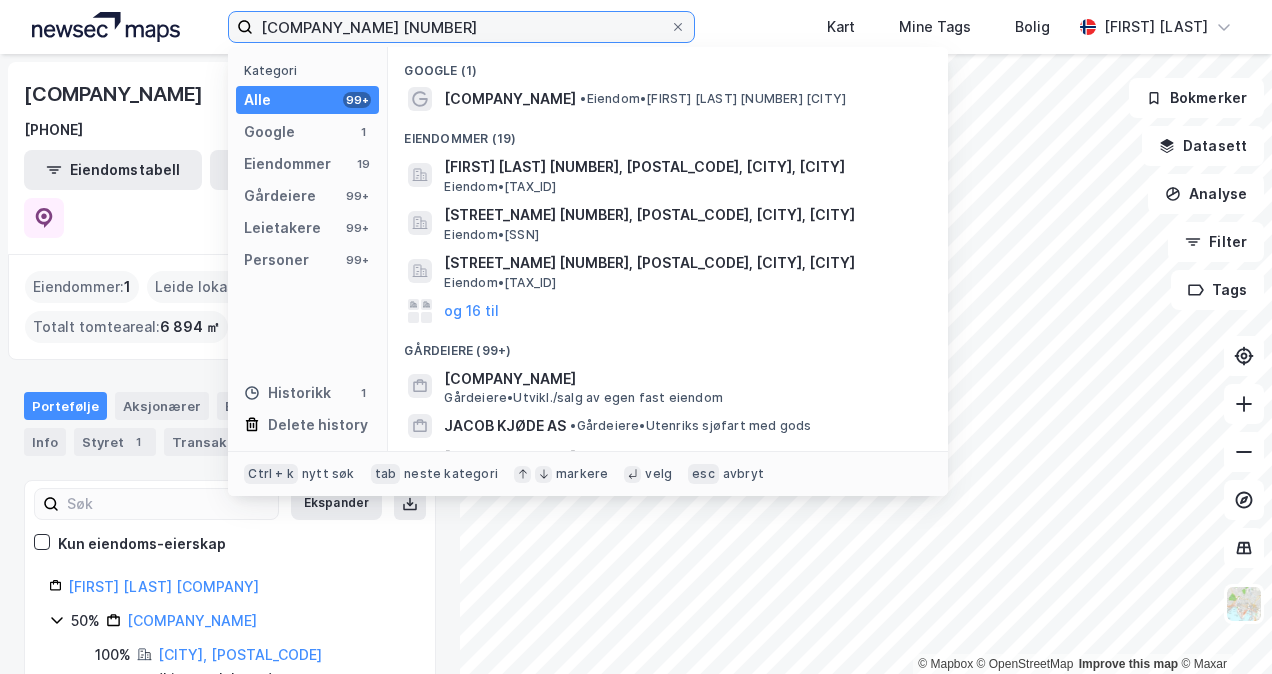 type on "[COMPANY_NAME] [NUMBER]" 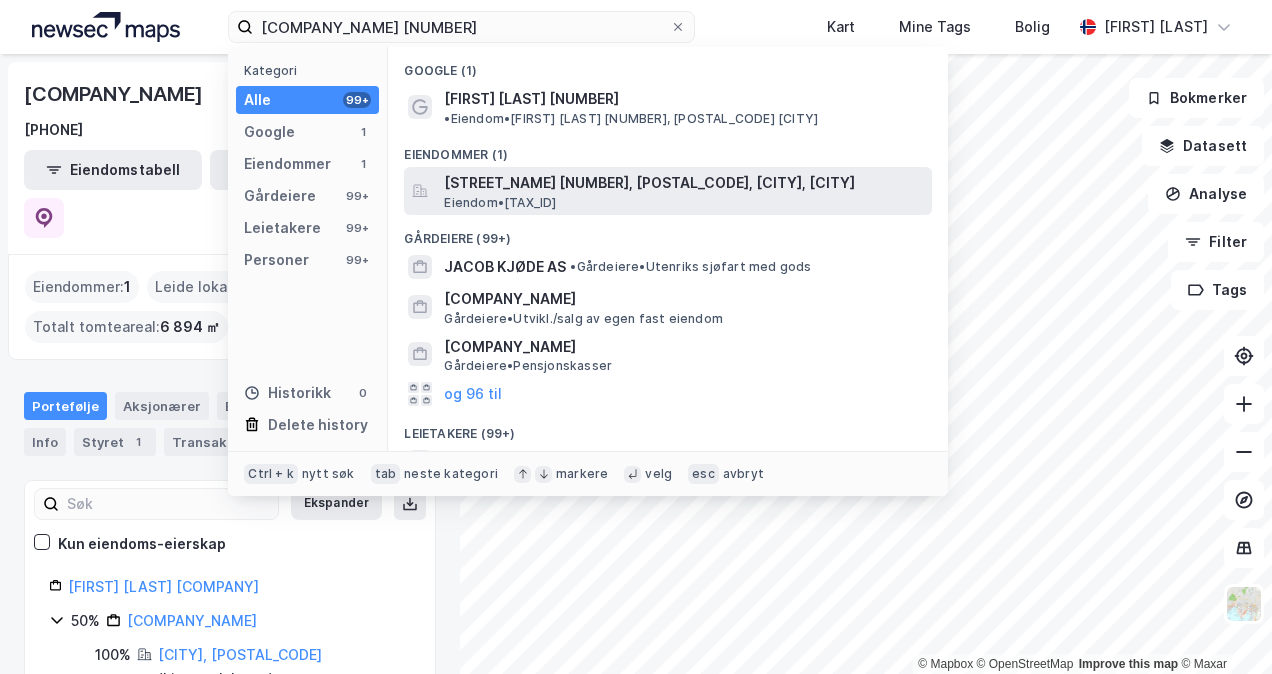 click on "[STREET_NAME] [NUMBER], [POSTAL_CODE], [CITY], [CITY]" at bounding box center (684, 183) 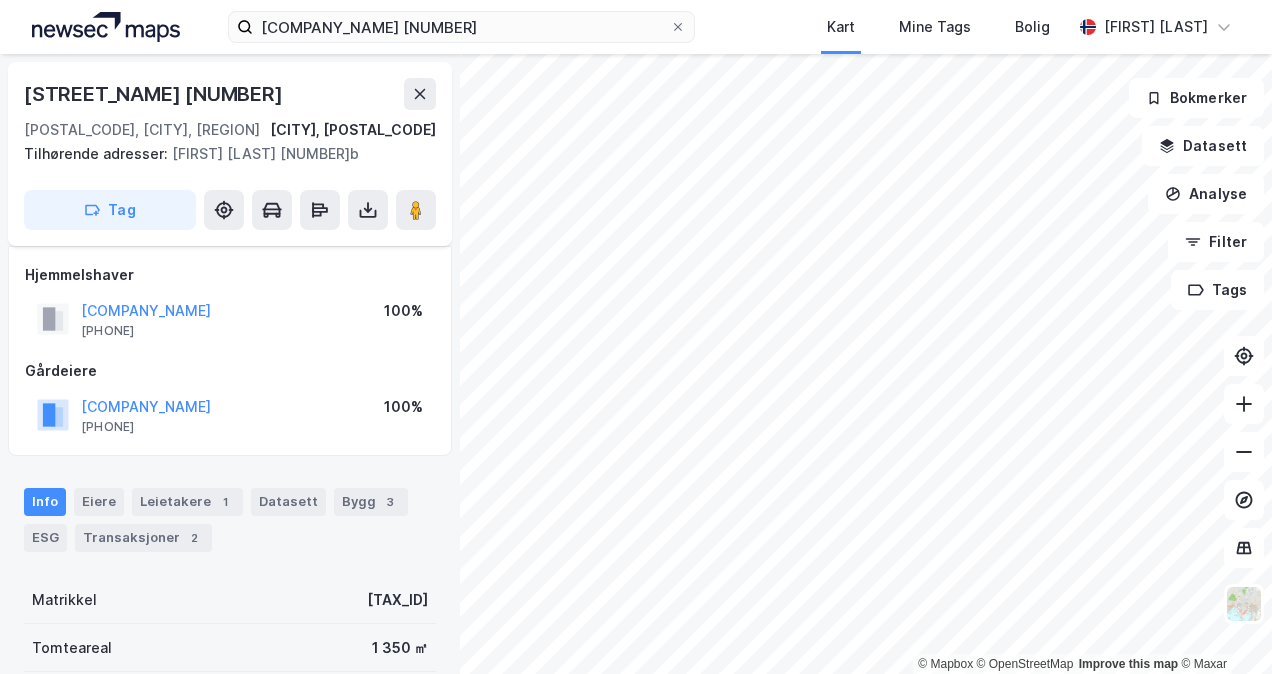 scroll, scrollTop: 67, scrollLeft: 0, axis: vertical 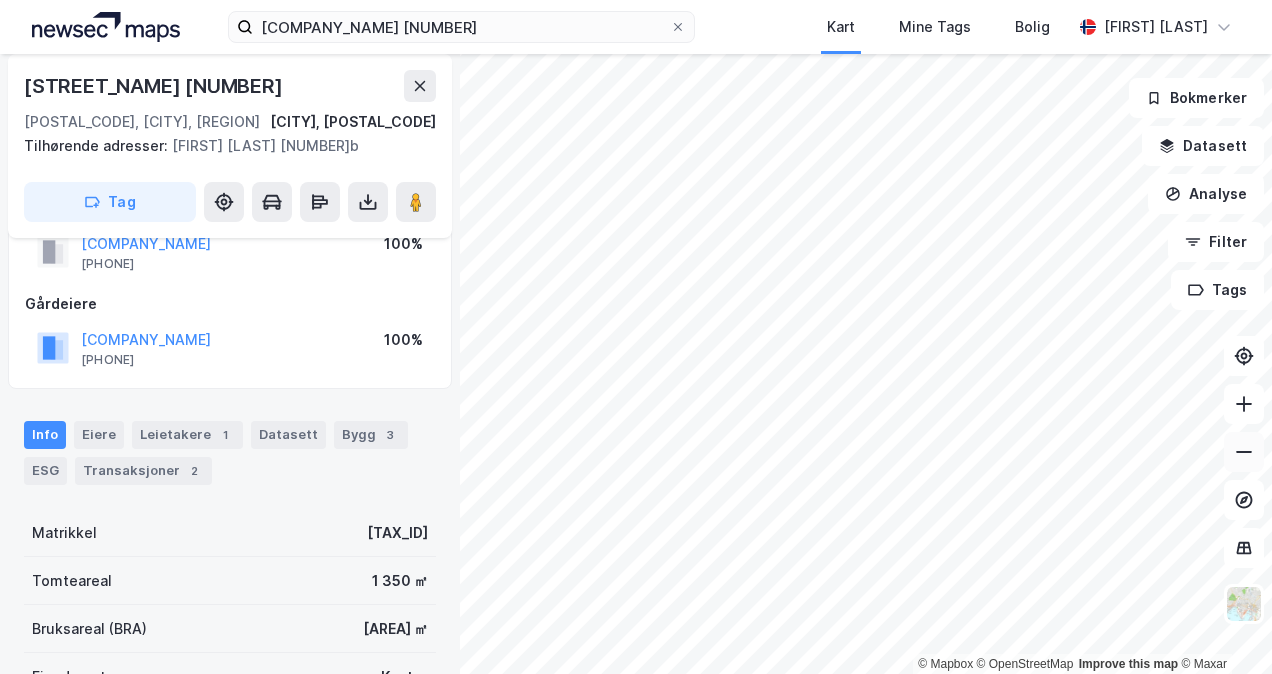 click at bounding box center (1244, 452) 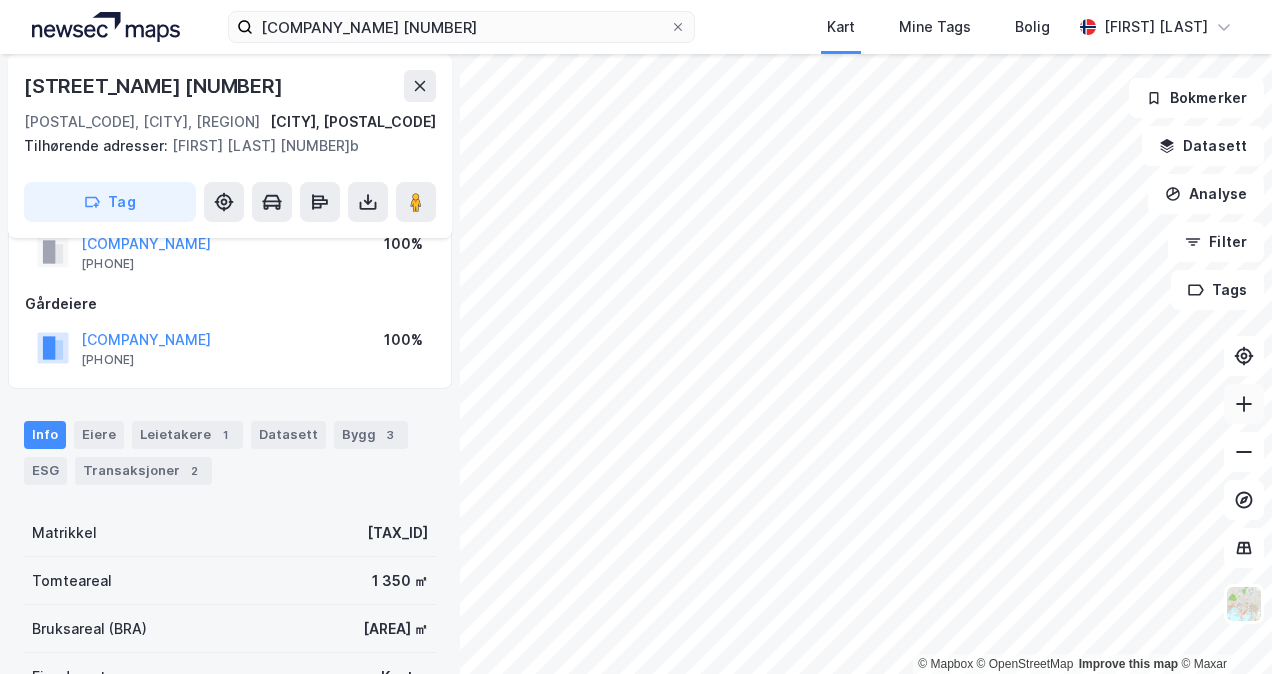 click at bounding box center (1244, 404) 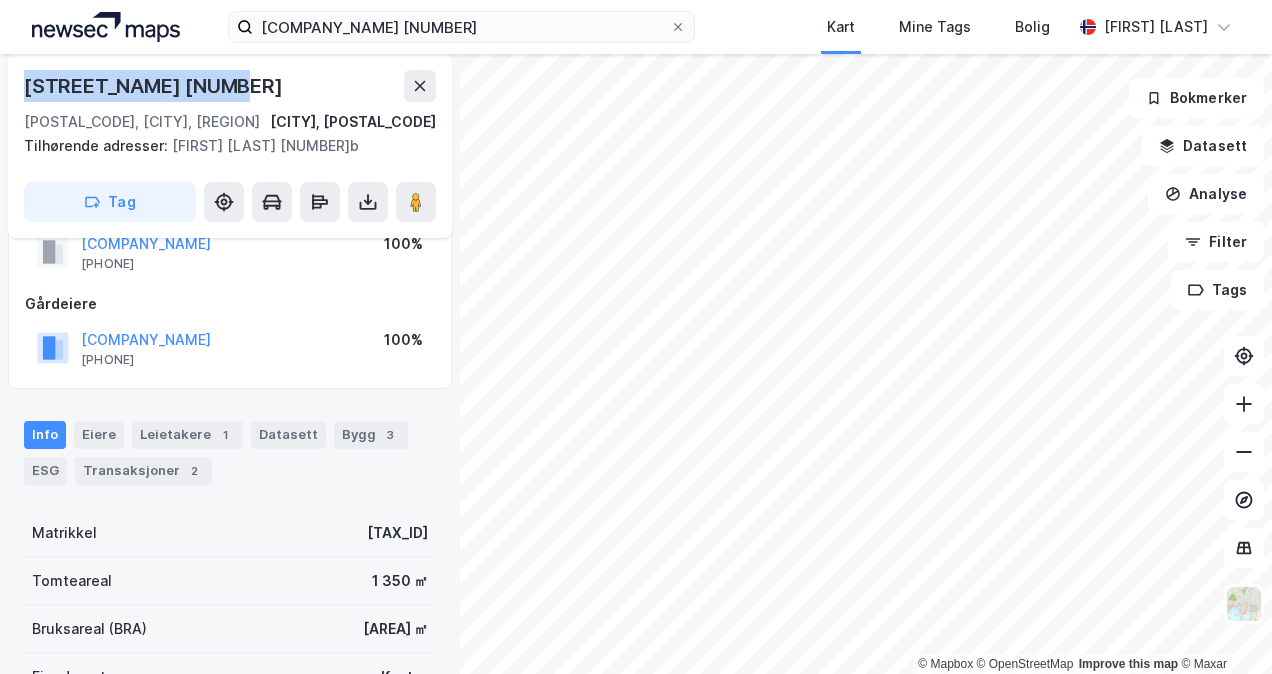 drag, startPoint x: 222, startPoint y: 90, endPoint x: 20, endPoint y: 85, distance: 202.06187 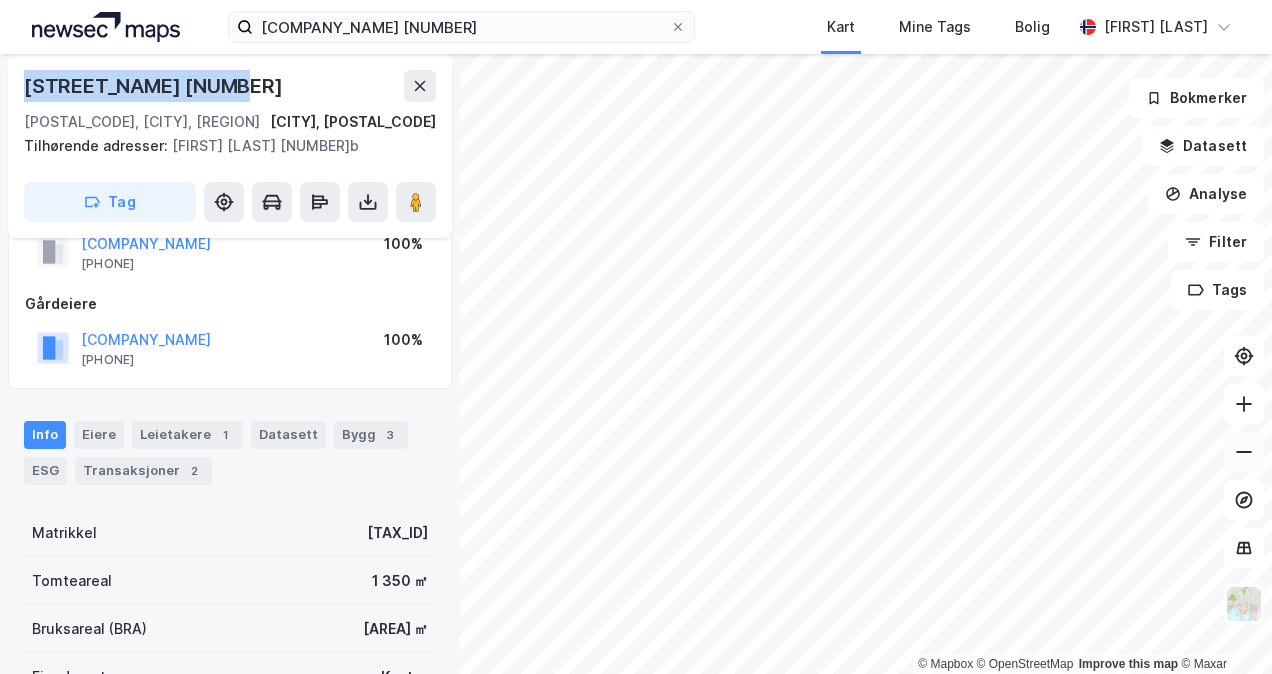 click 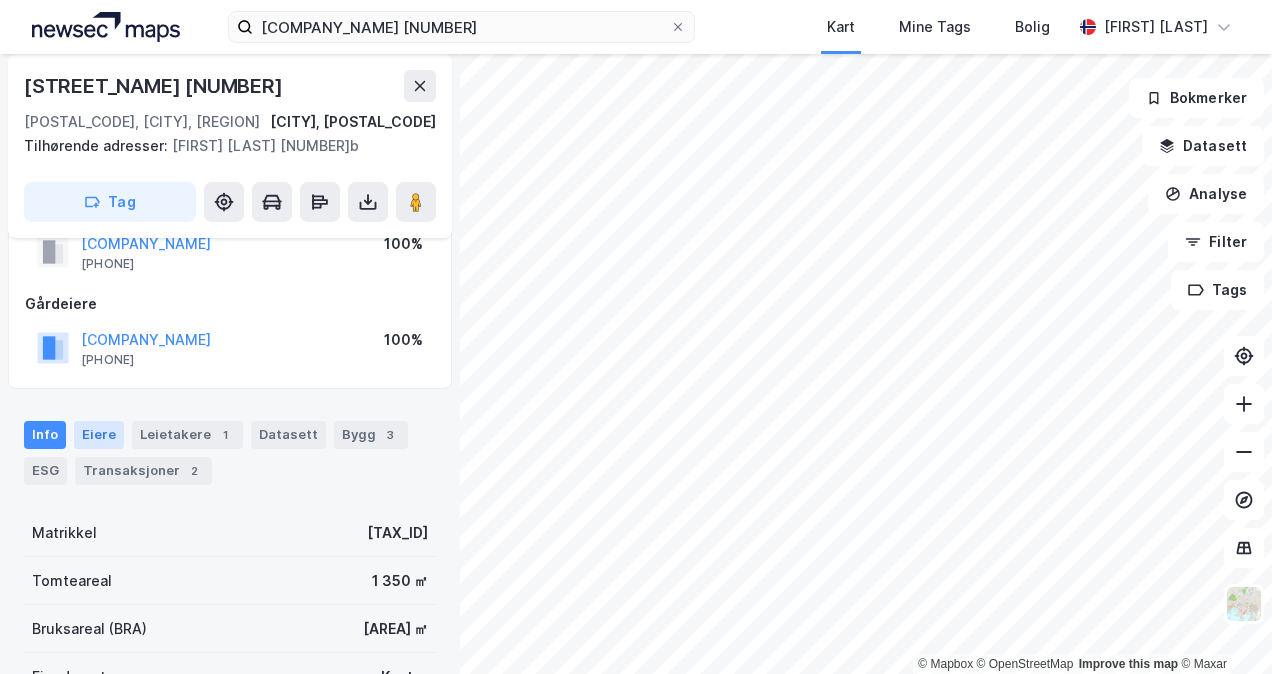 click on "Eiere" at bounding box center (99, 435) 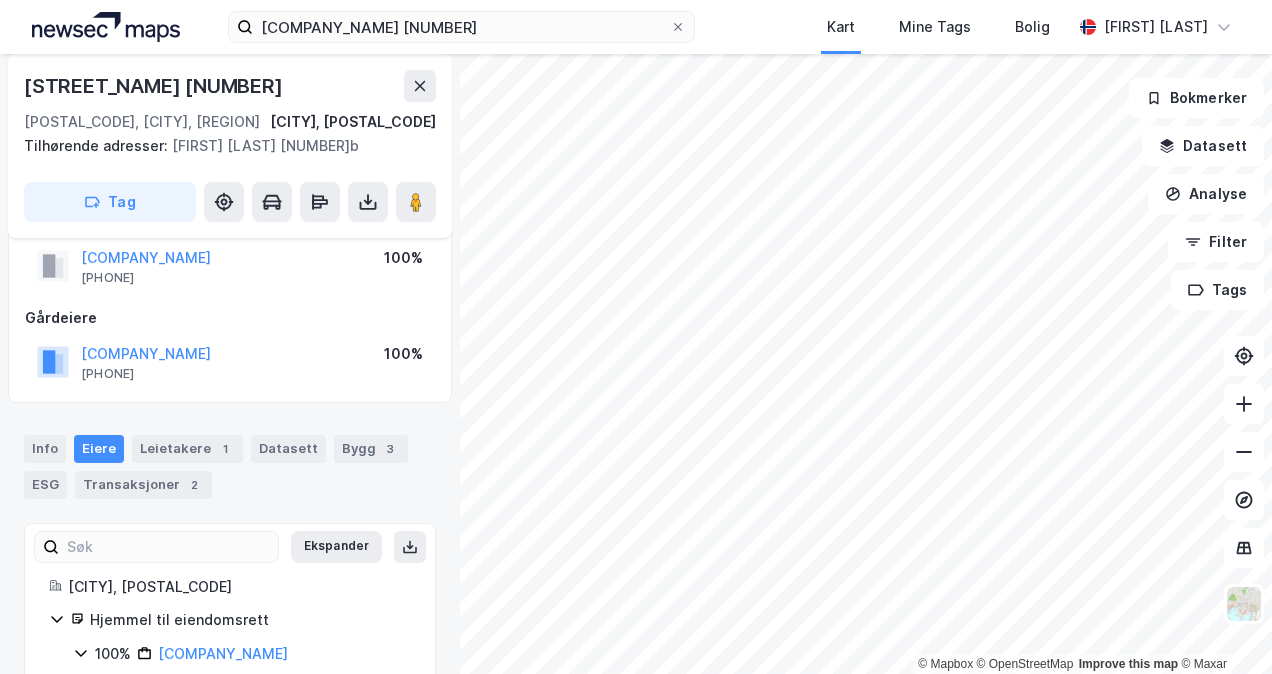 scroll, scrollTop: 52, scrollLeft: 0, axis: vertical 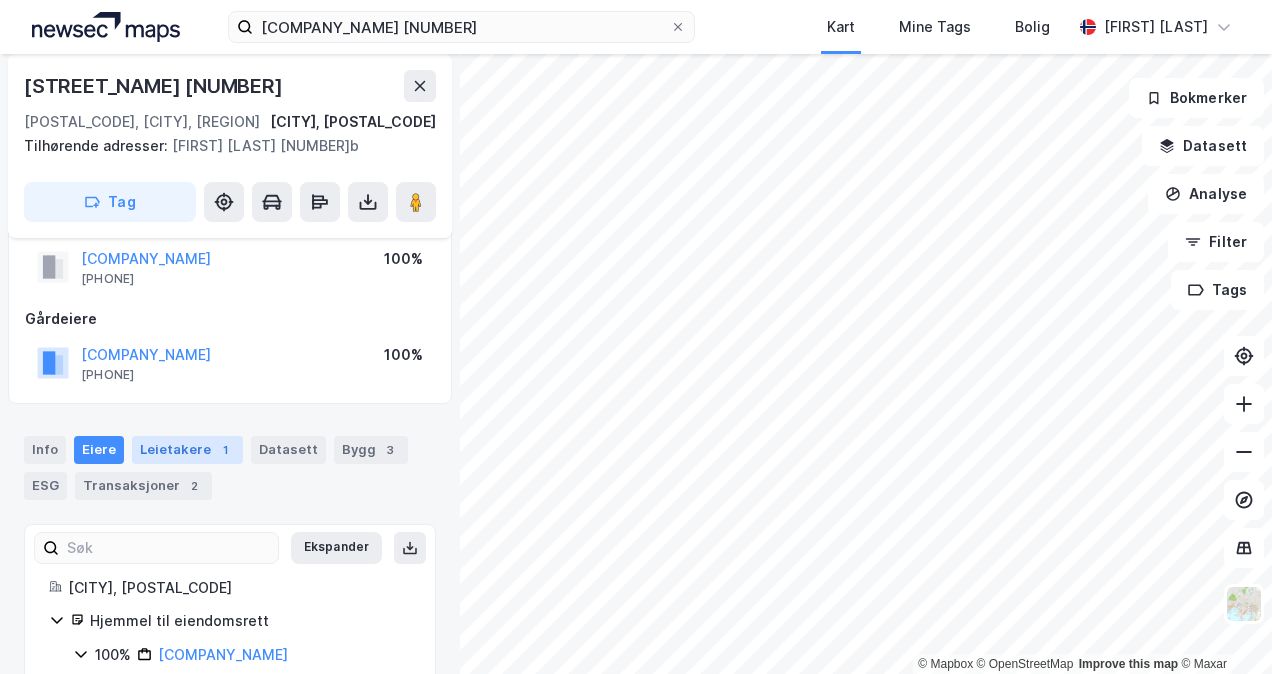 click on "Leietakere 1" at bounding box center [187, 450] 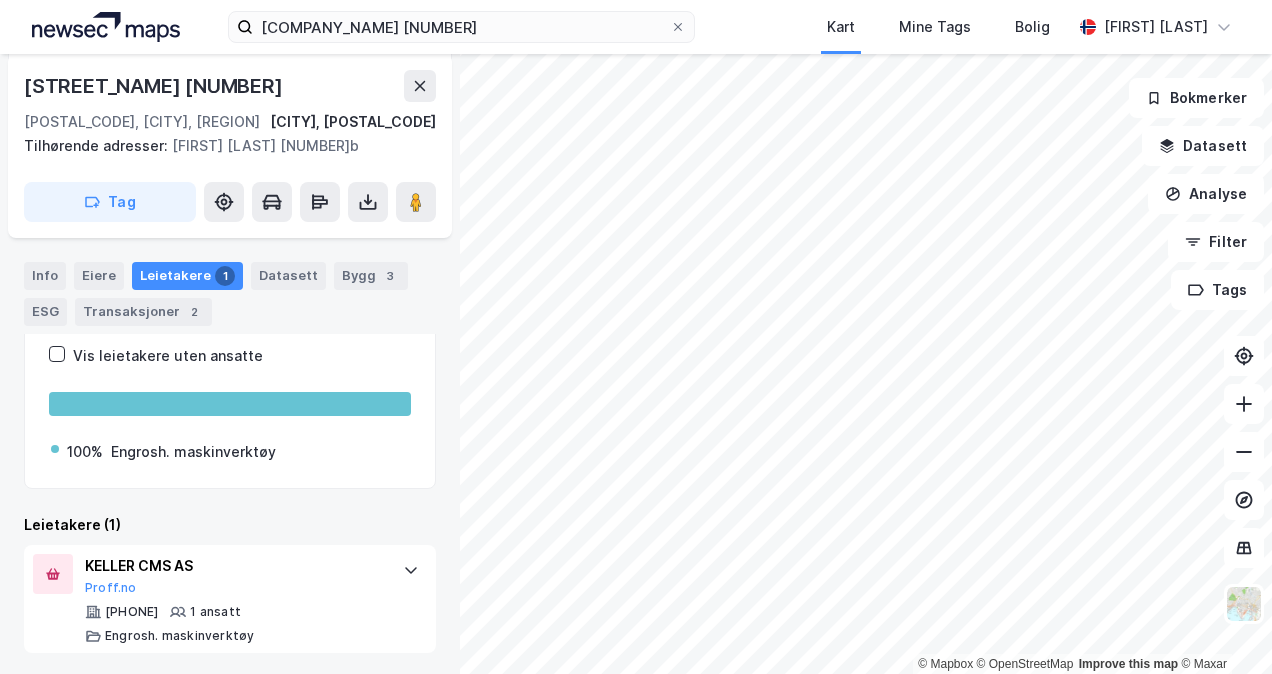 scroll, scrollTop: 0, scrollLeft: 0, axis: both 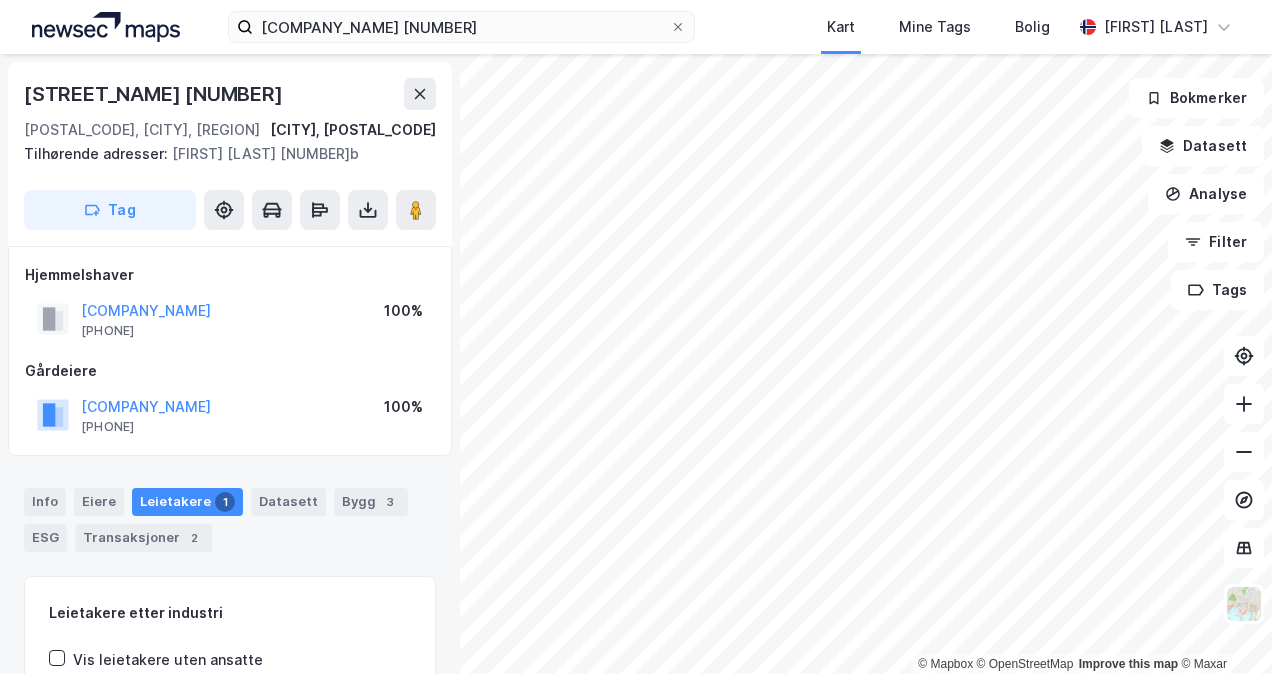 click on "[COMPANY_NAME] [PHONE] [PERCENTAGE]%" at bounding box center (230, 415) 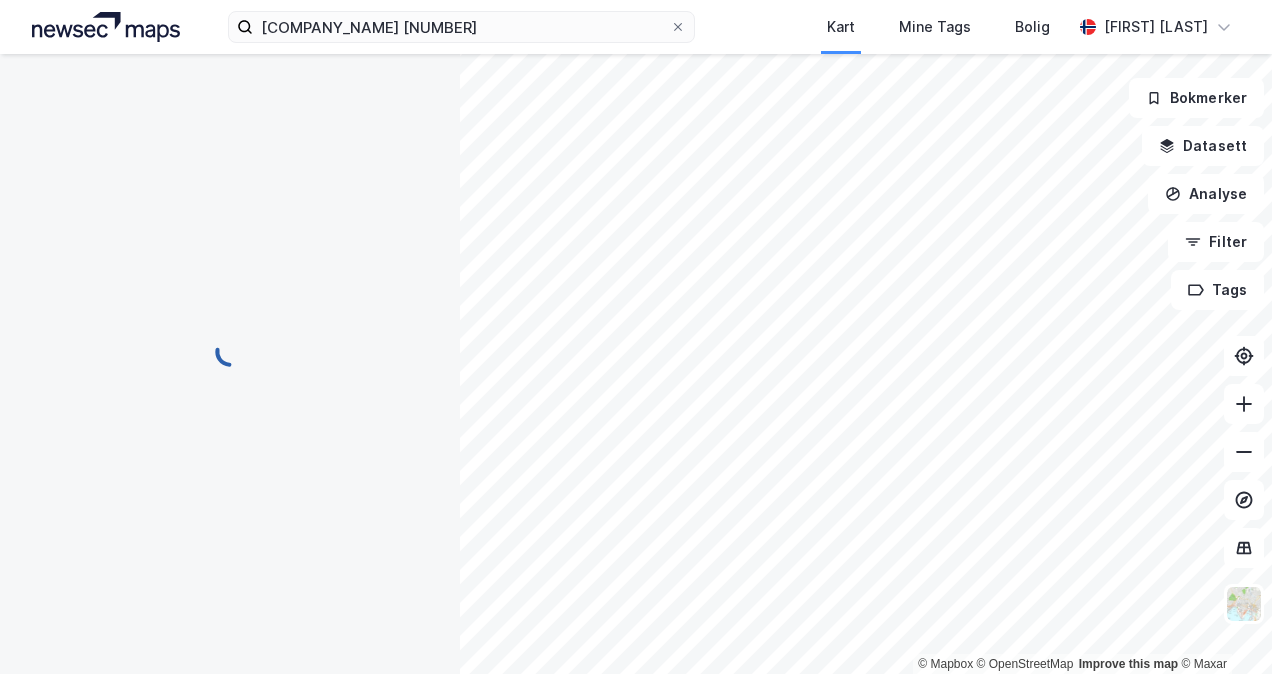 scroll, scrollTop: 0, scrollLeft: 0, axis: both 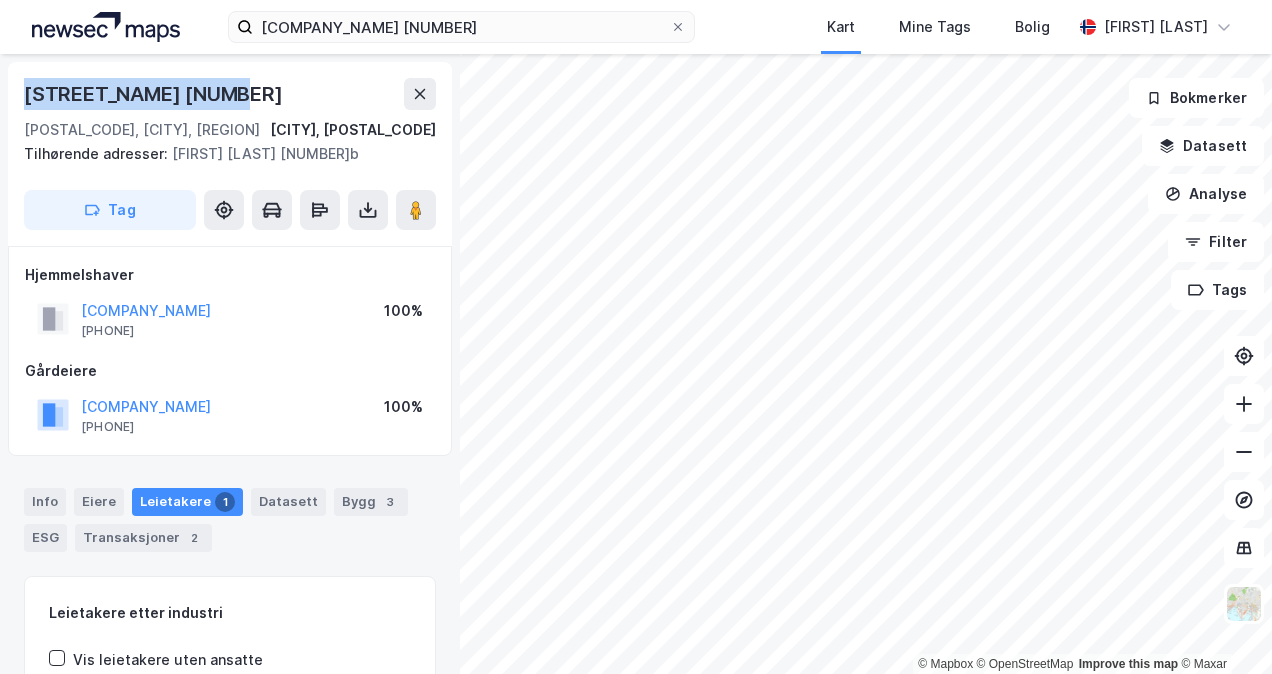 drag, startPoint x: 186, startPoint y: 76, endPoint x: 16, endPoint y: 85, distance: 170.23807 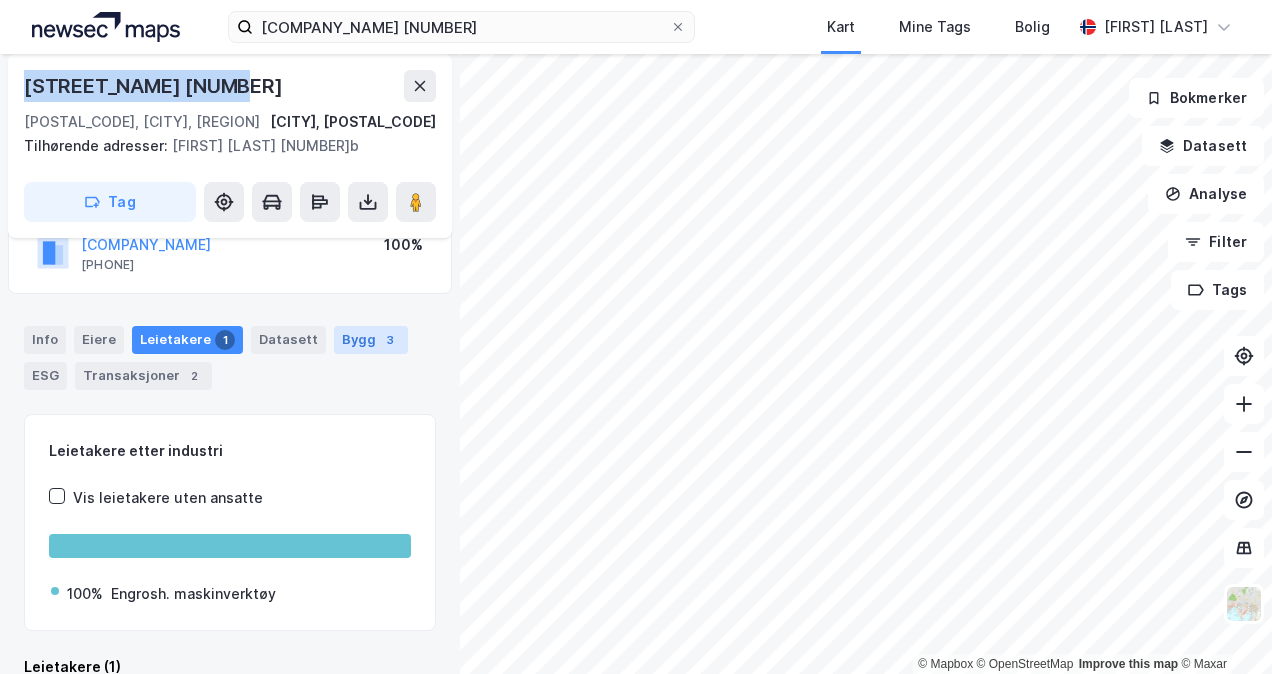 scroll, scrollTop: 164, scrollLeft: 0, axis: vertical 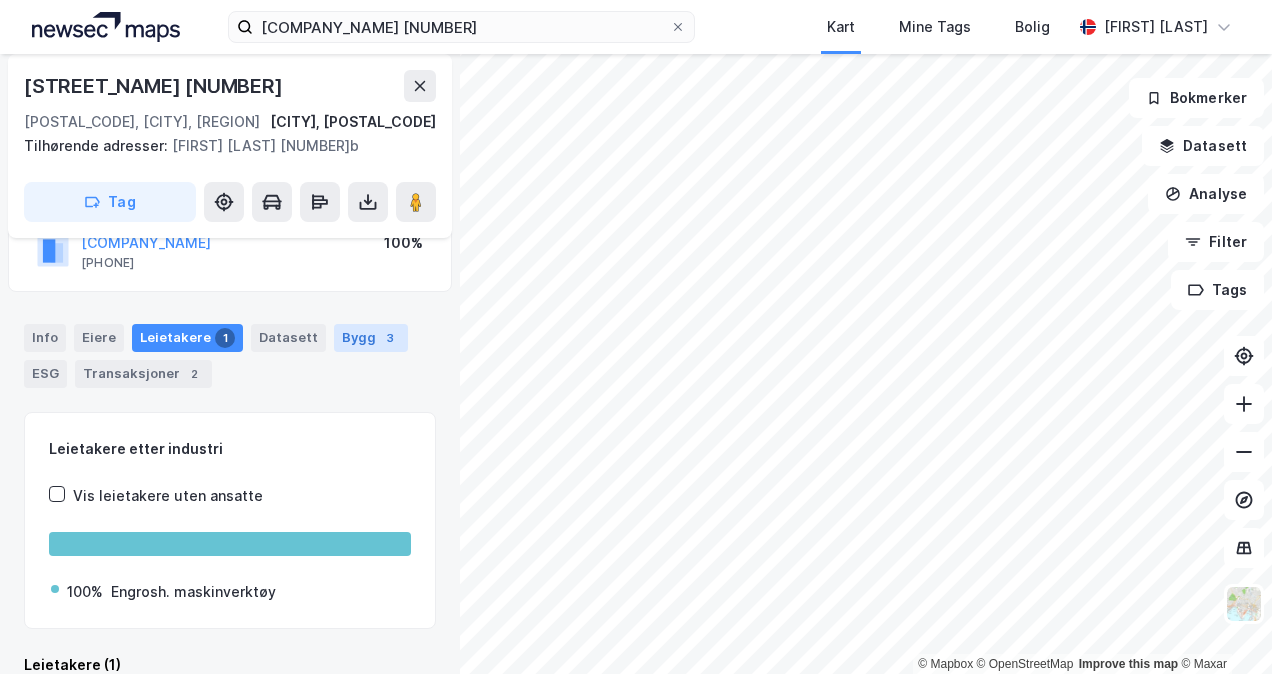click on "Bygg 3" at bounding box center (371, 338) 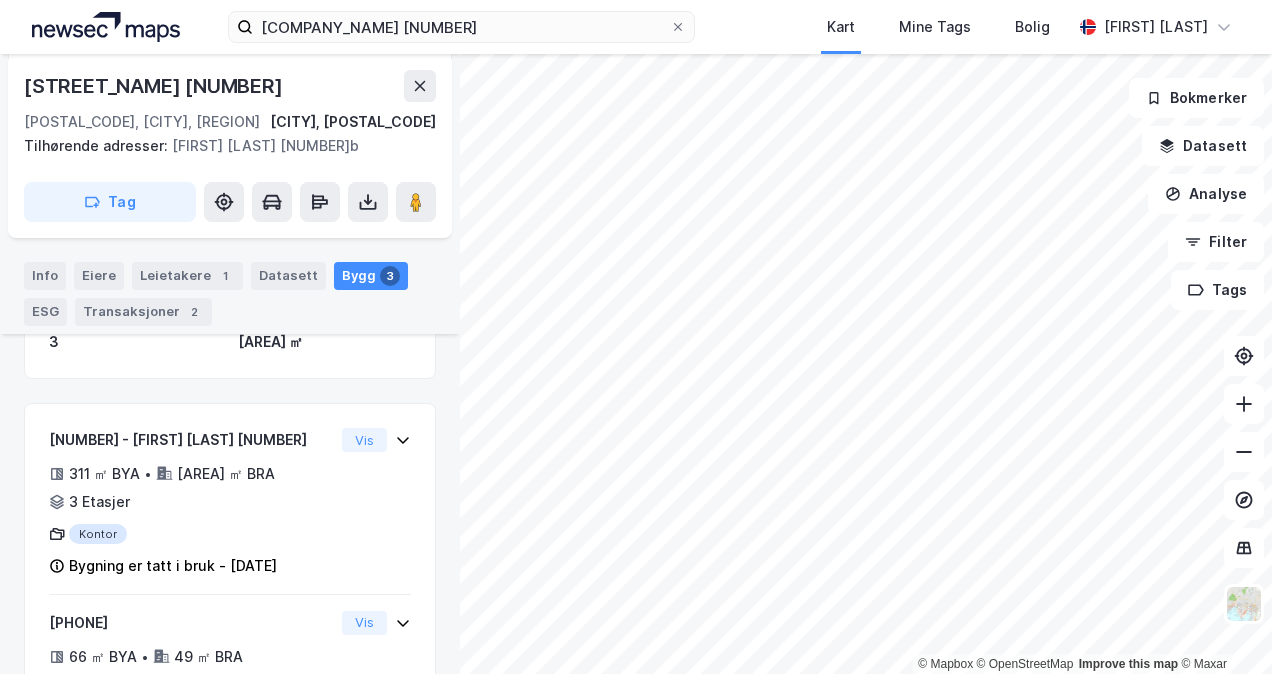 scroll, scrollTop: 282, scrollLeft: 0, axis: vertical 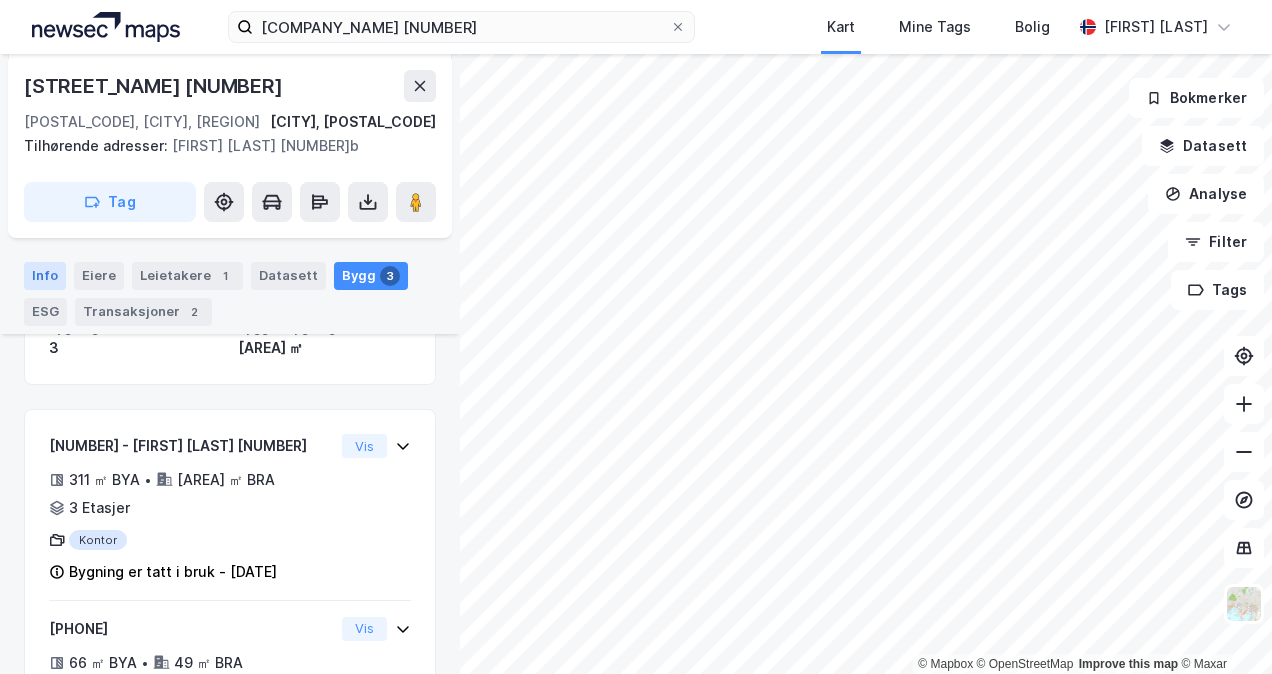 click on "Info" at bounding box center [45, 276] 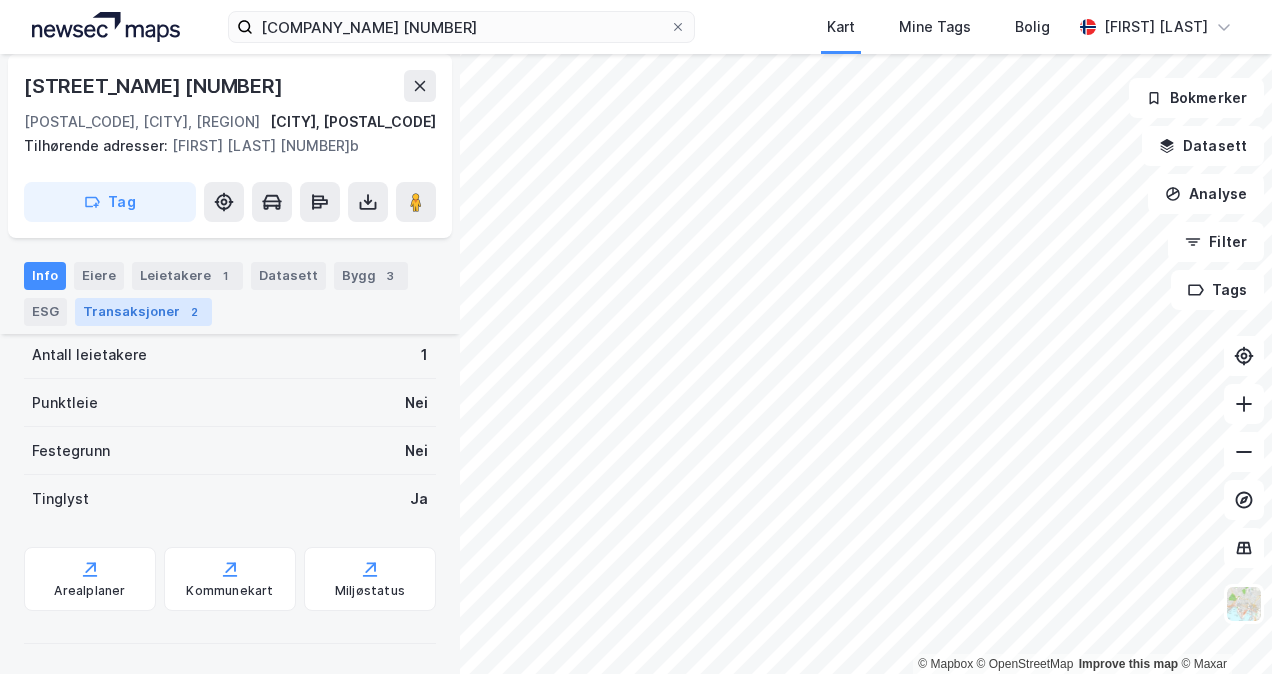 scroll, scrollTop: 391, scrollLeft: 0, axis: vertical 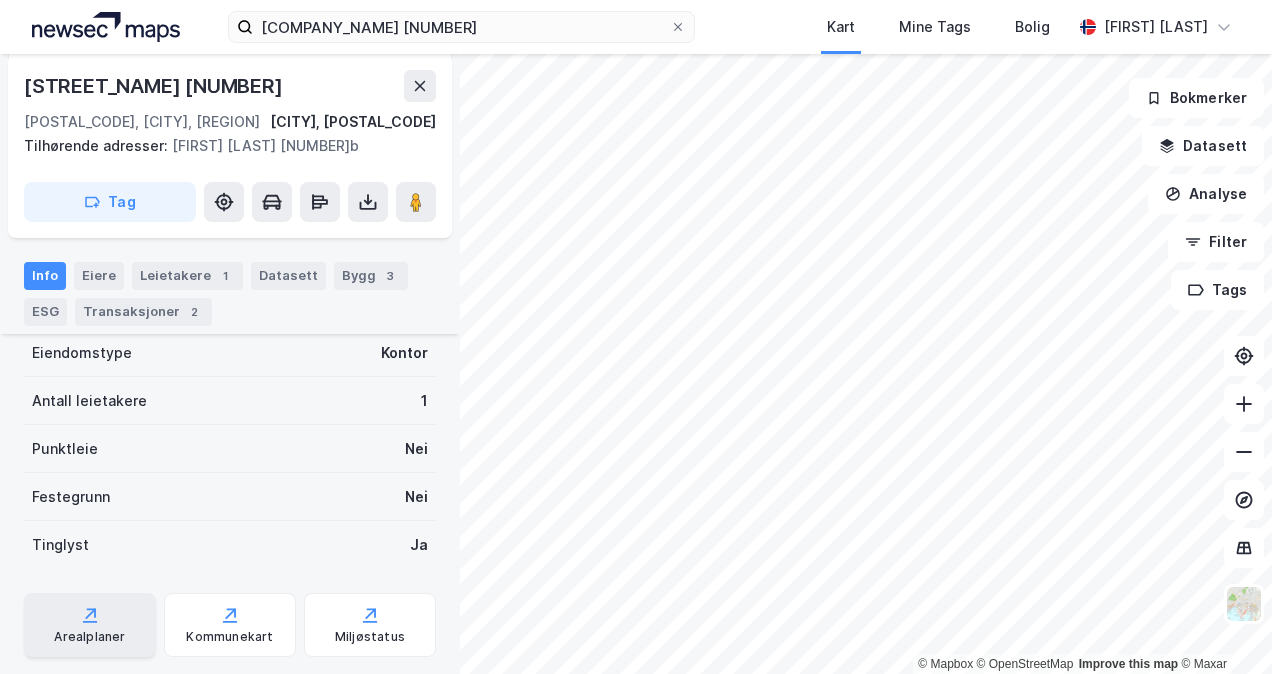 click on "Arealplaner" at bounding box center [89, 637] 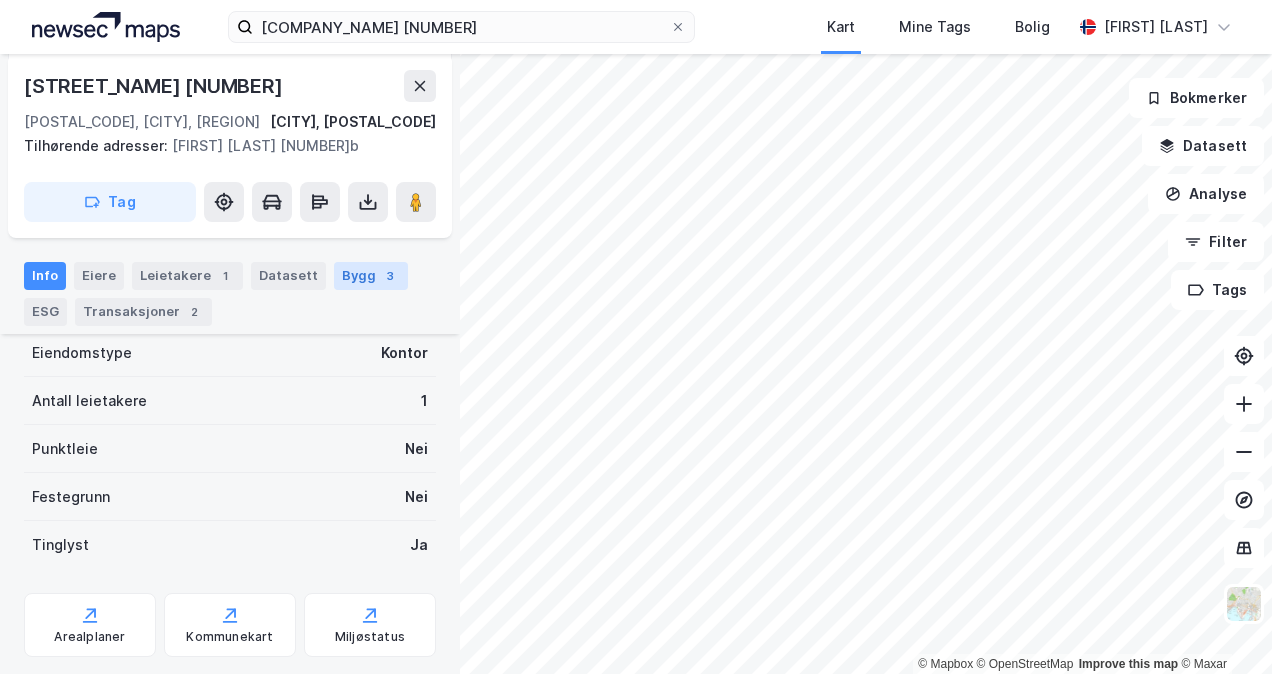 click on "Bygg 3" at bounding box center [371, 276] 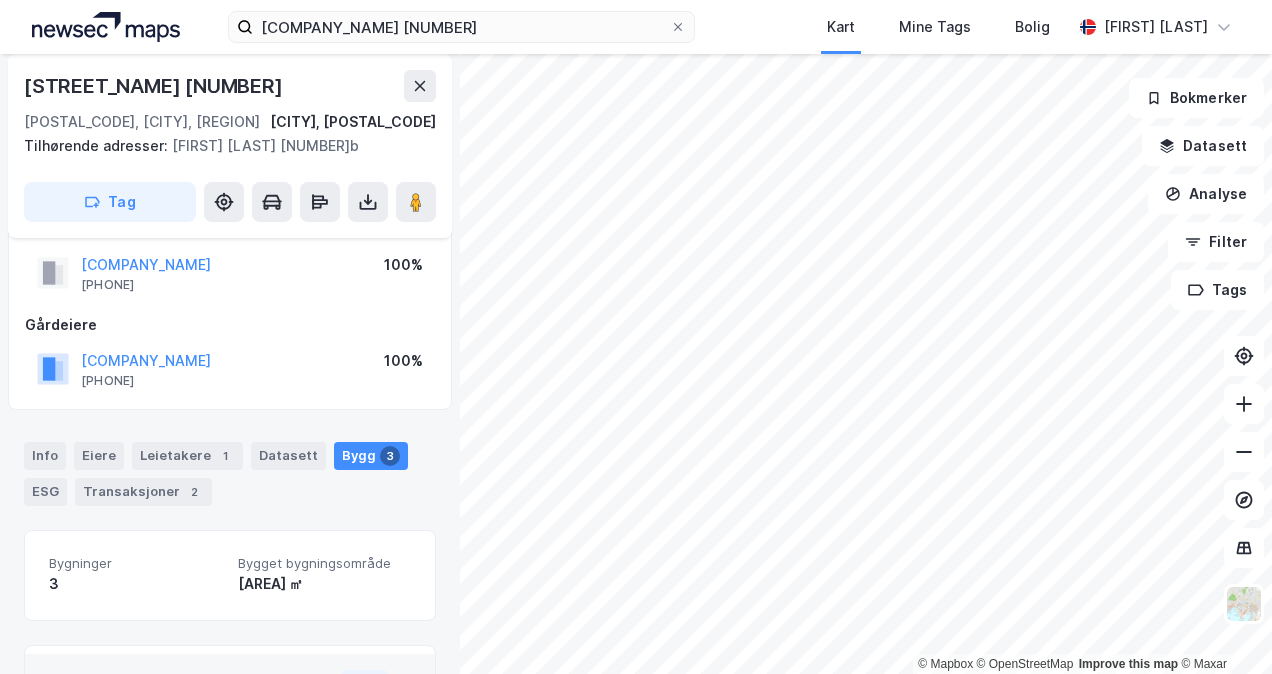 scroll, scrollTop: 45, scrollLeft: 0, axis: vertical 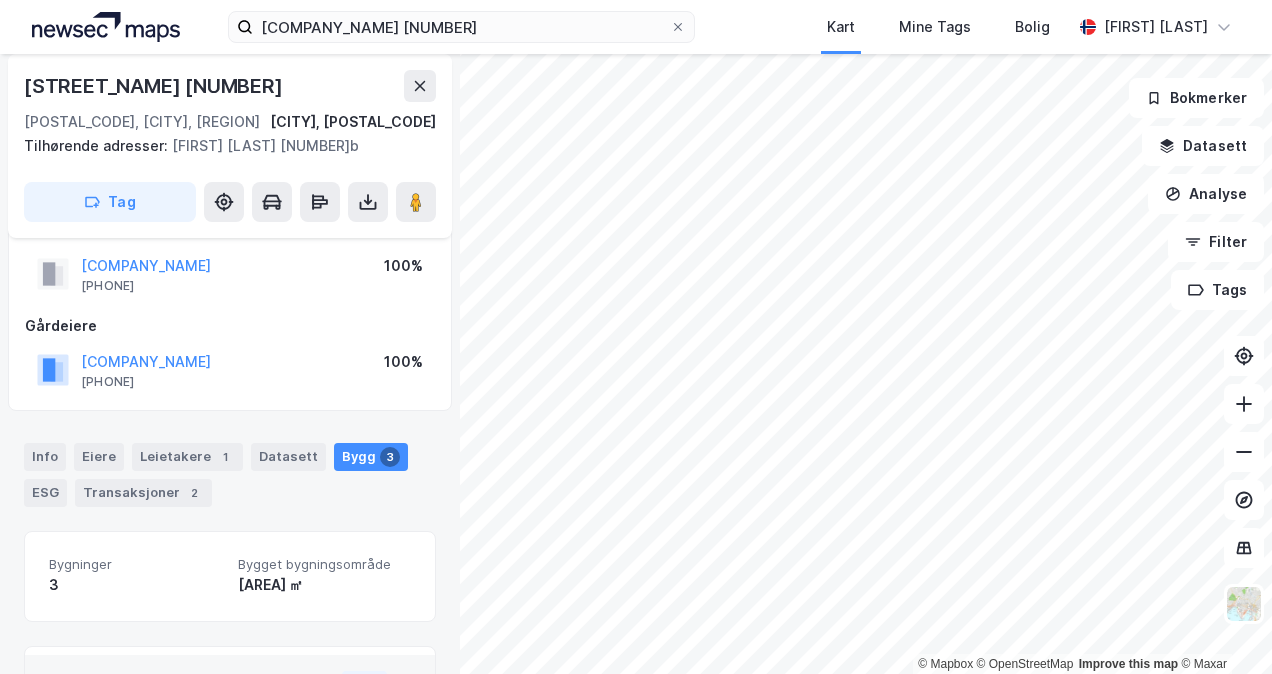 click on "Transaksjoner 2" at bounding box center (143, 493) 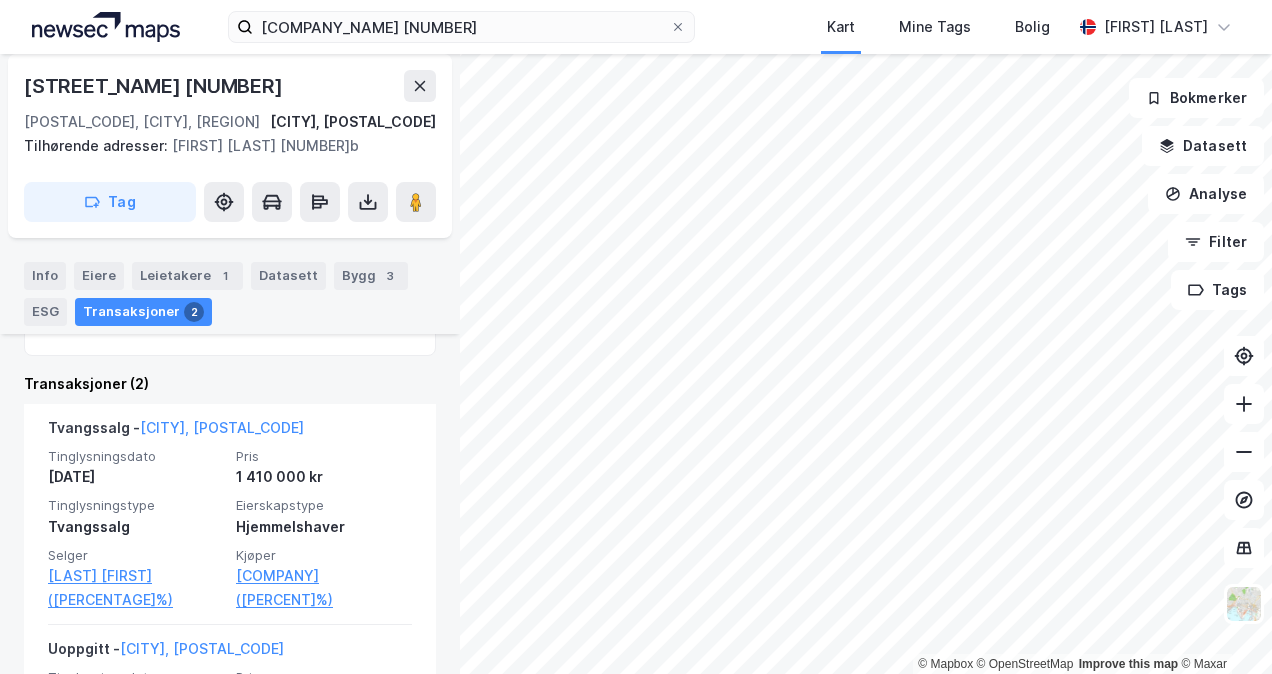 scroll, scrollTop: 521, scrollLeft: 0, axis: vertical 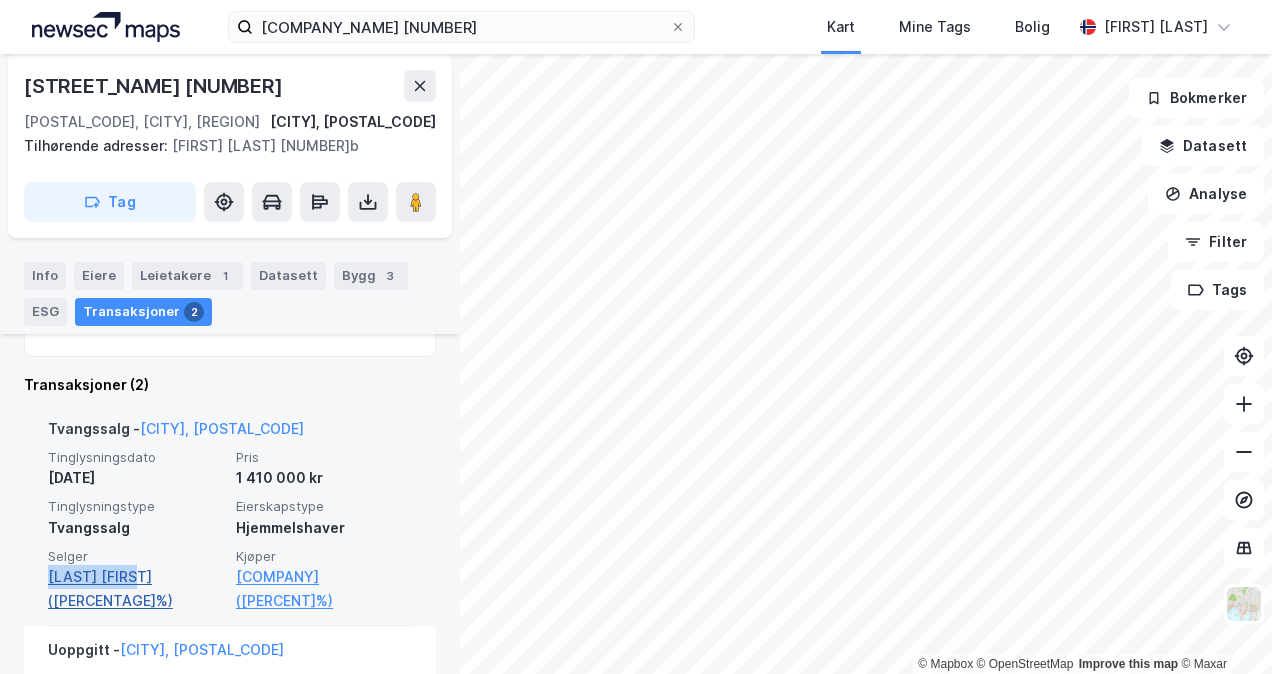 drag, startPoint x: 38, startPoint y: 582, endPoint x: 128, endPoint y: 582, distance: 90 